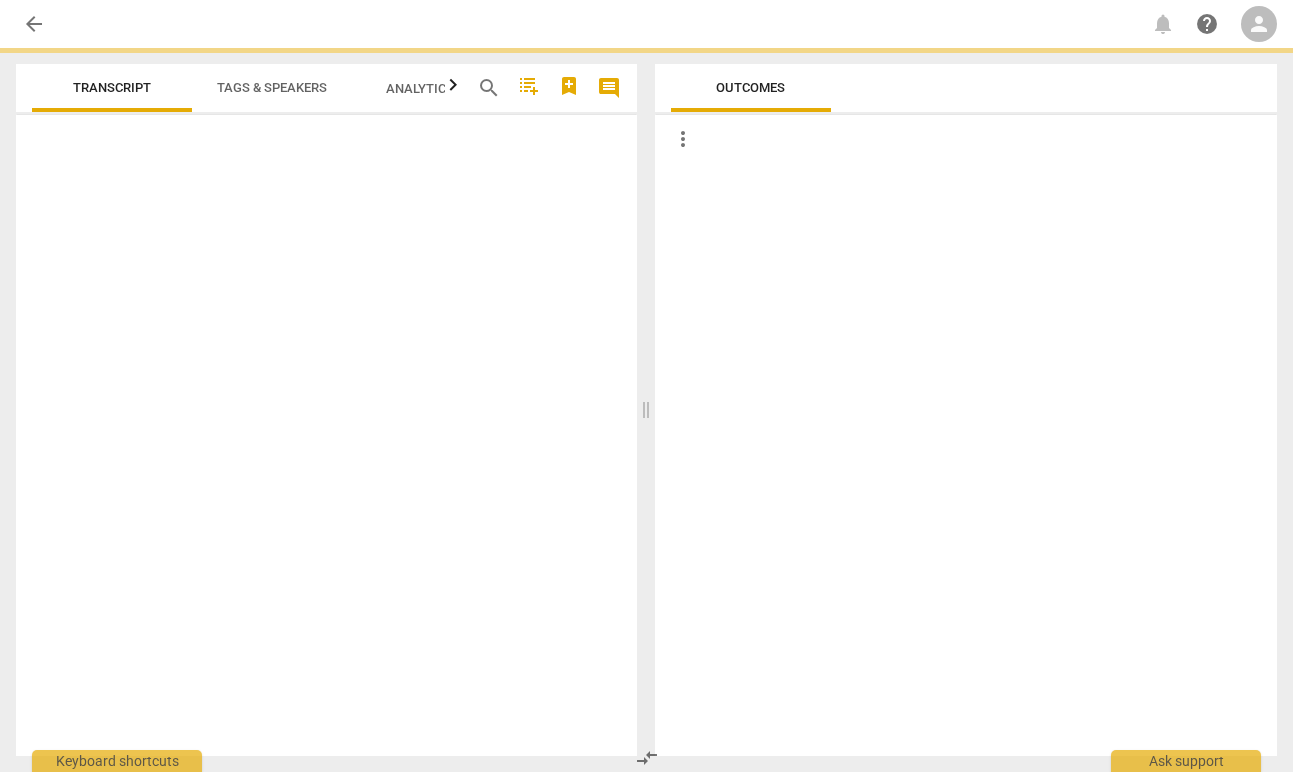 scroll, scrollTop: 0, scrollLeft: 0, axis: both 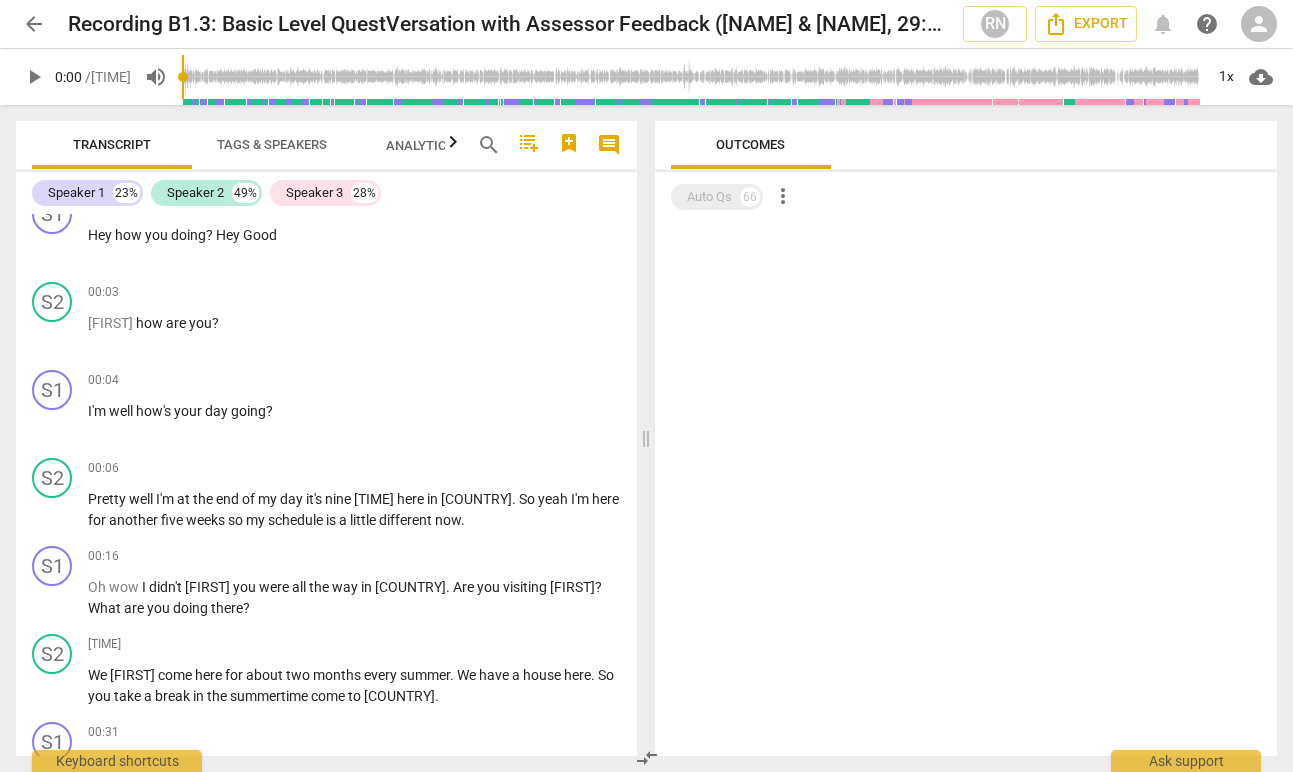 click on "[COMPANY]   New" at bounding box center (432, 145) 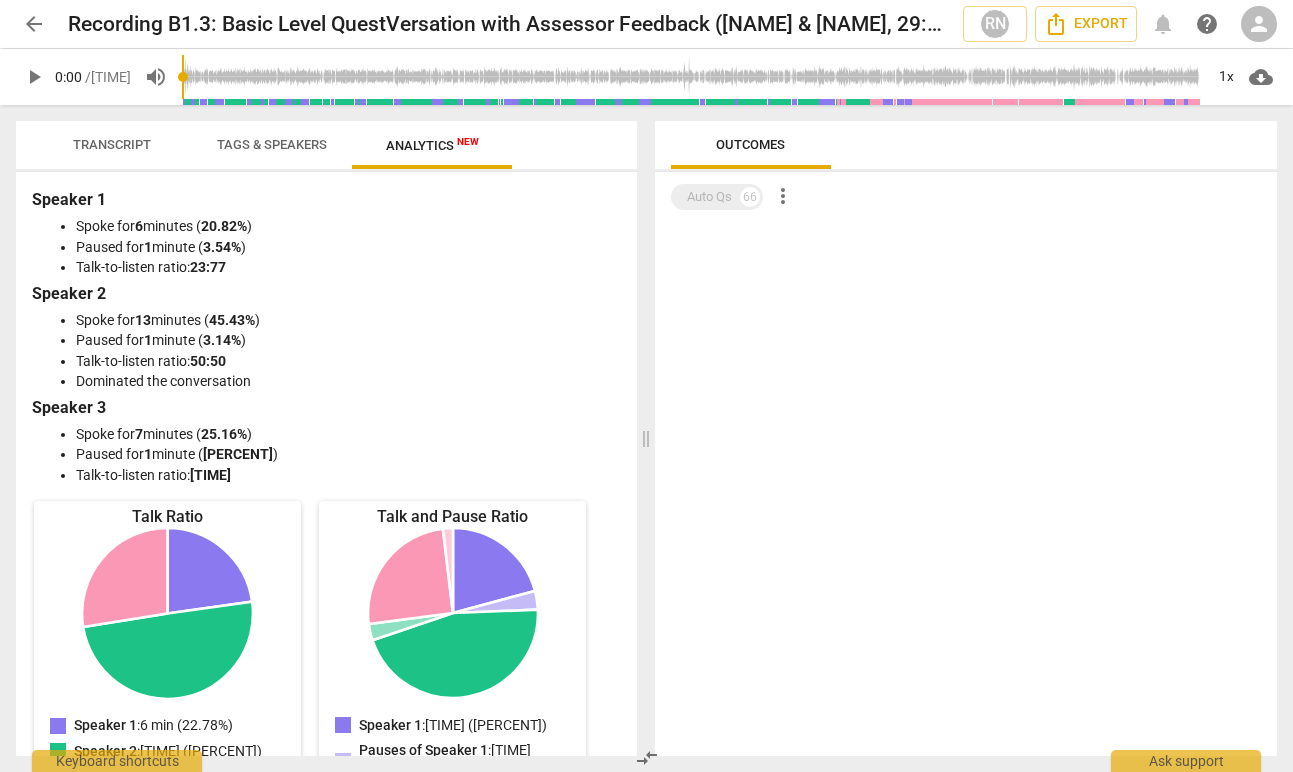 click on "Tags & Speakers" at bounding box center [272, 144] 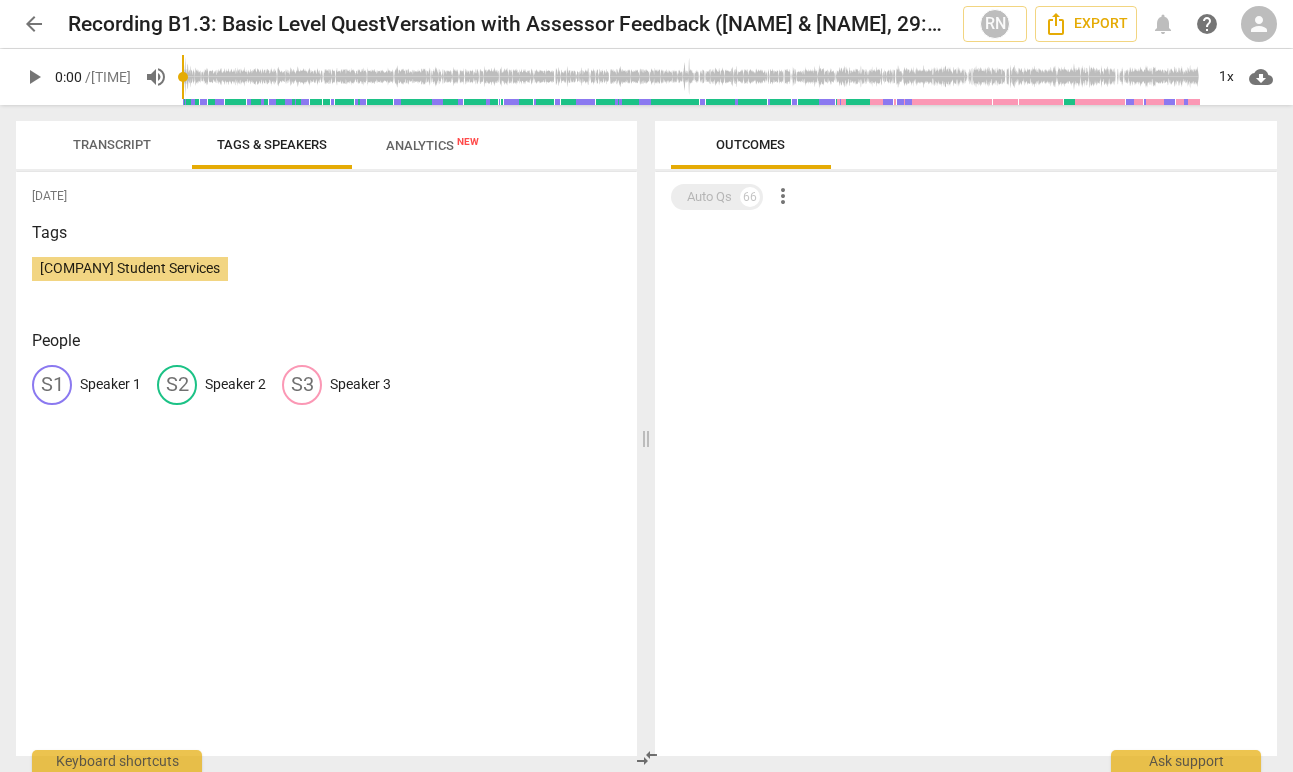 click on "Transcript" at bounding box center (112, 144) 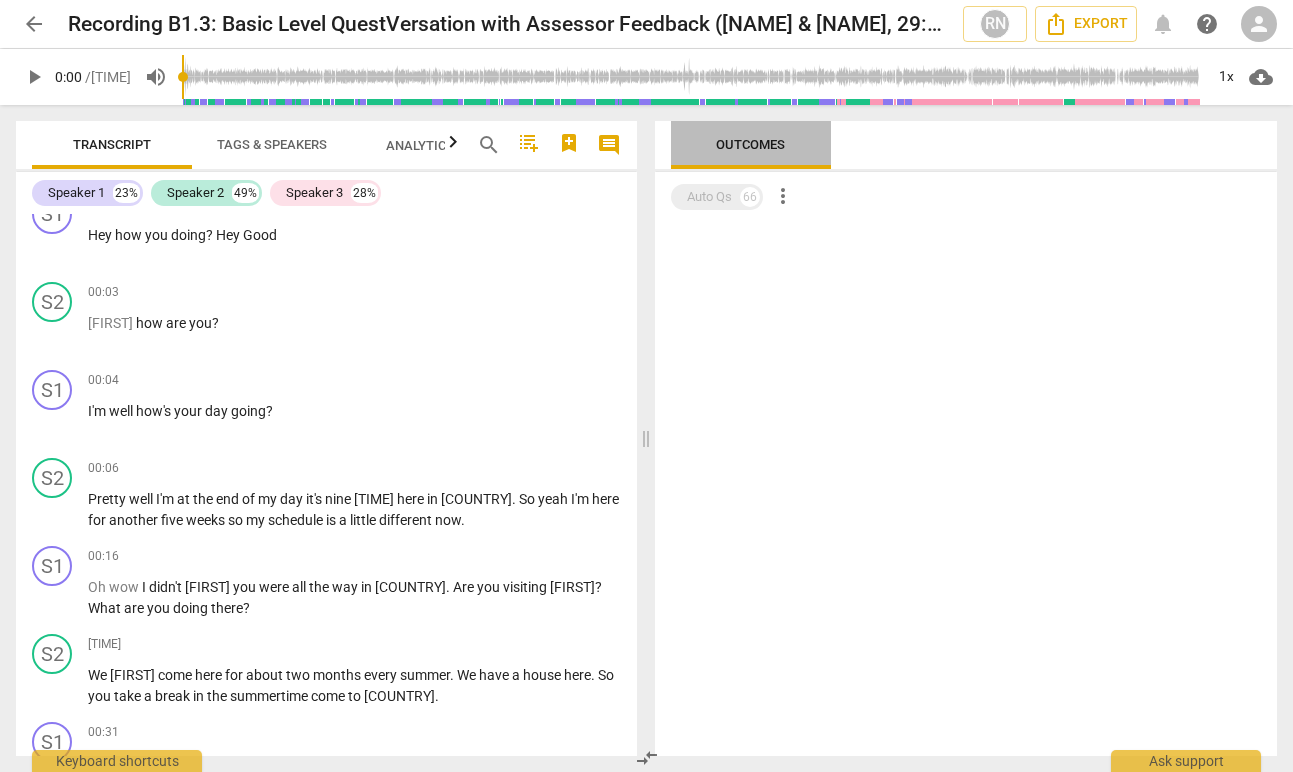 click on "Outcomes" at bounding box center [751, 145] 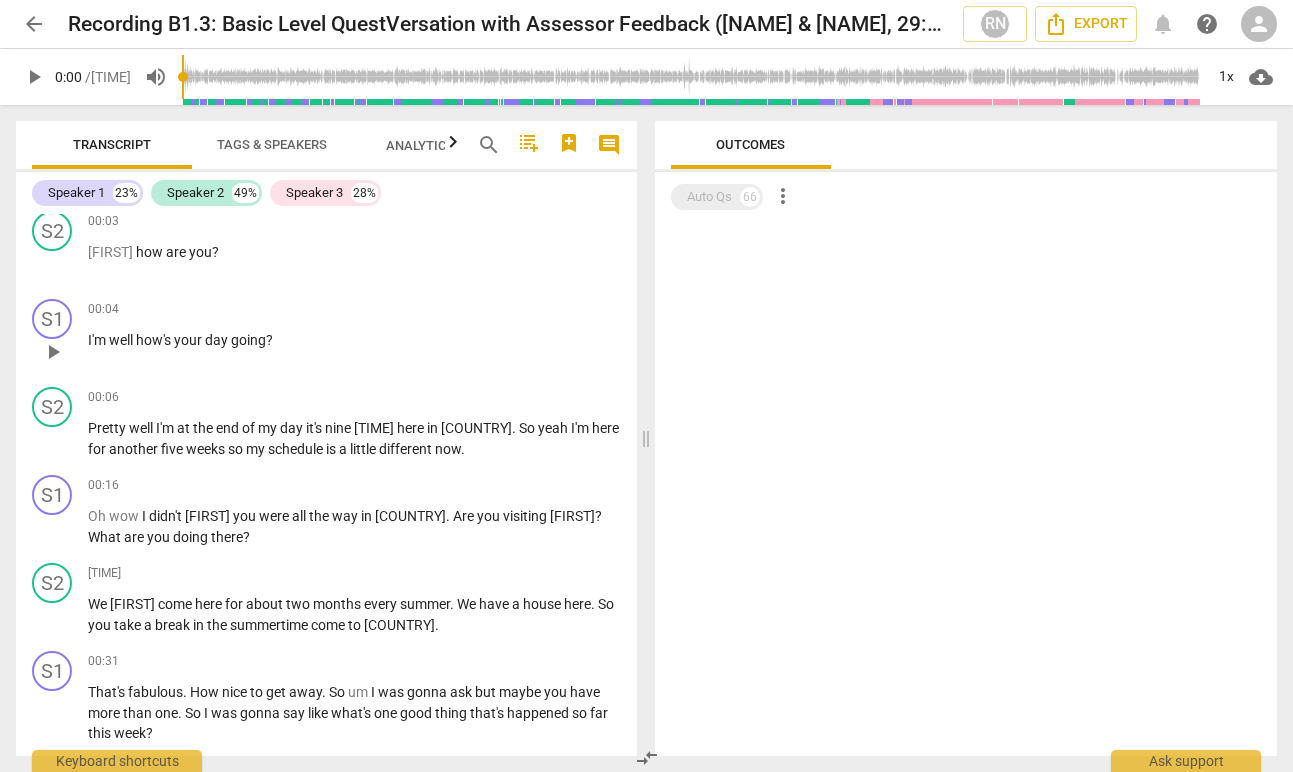 scroll, scrollTop: 103, scrollLeft: 0, axis: vertical 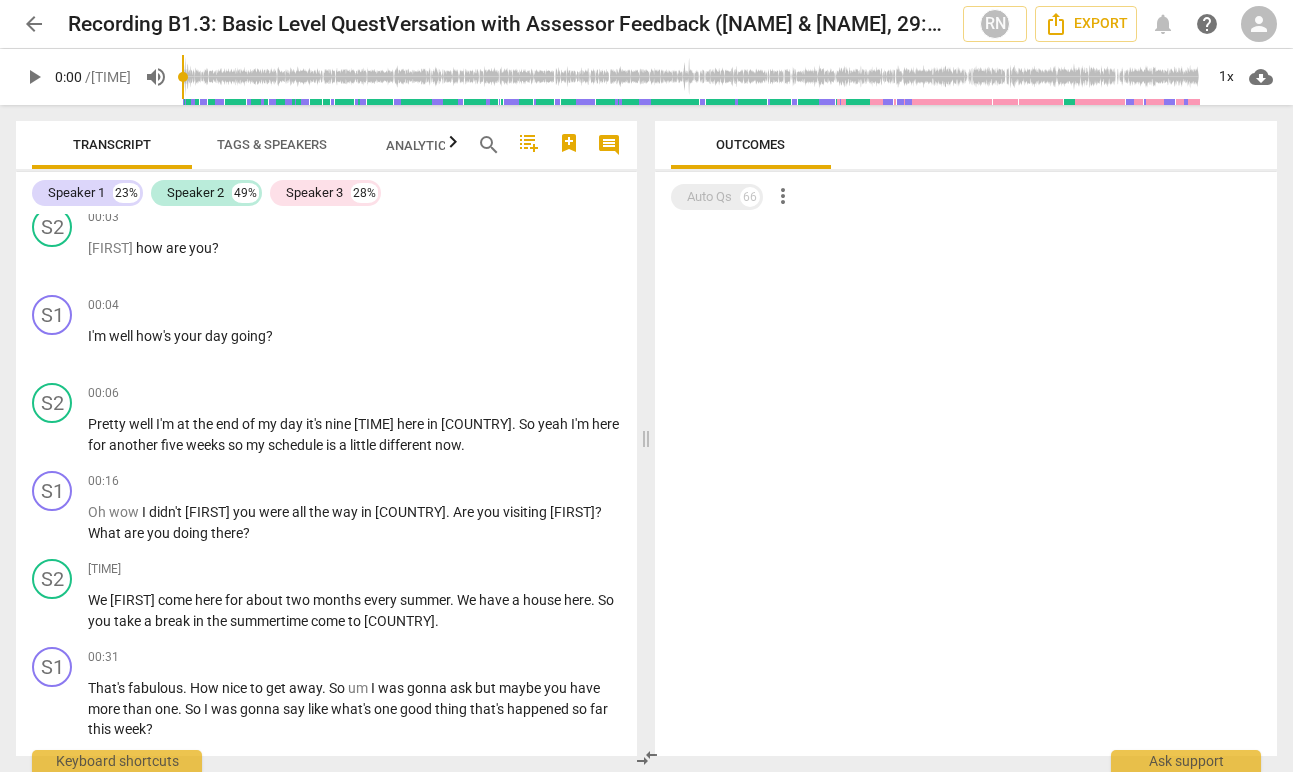 click 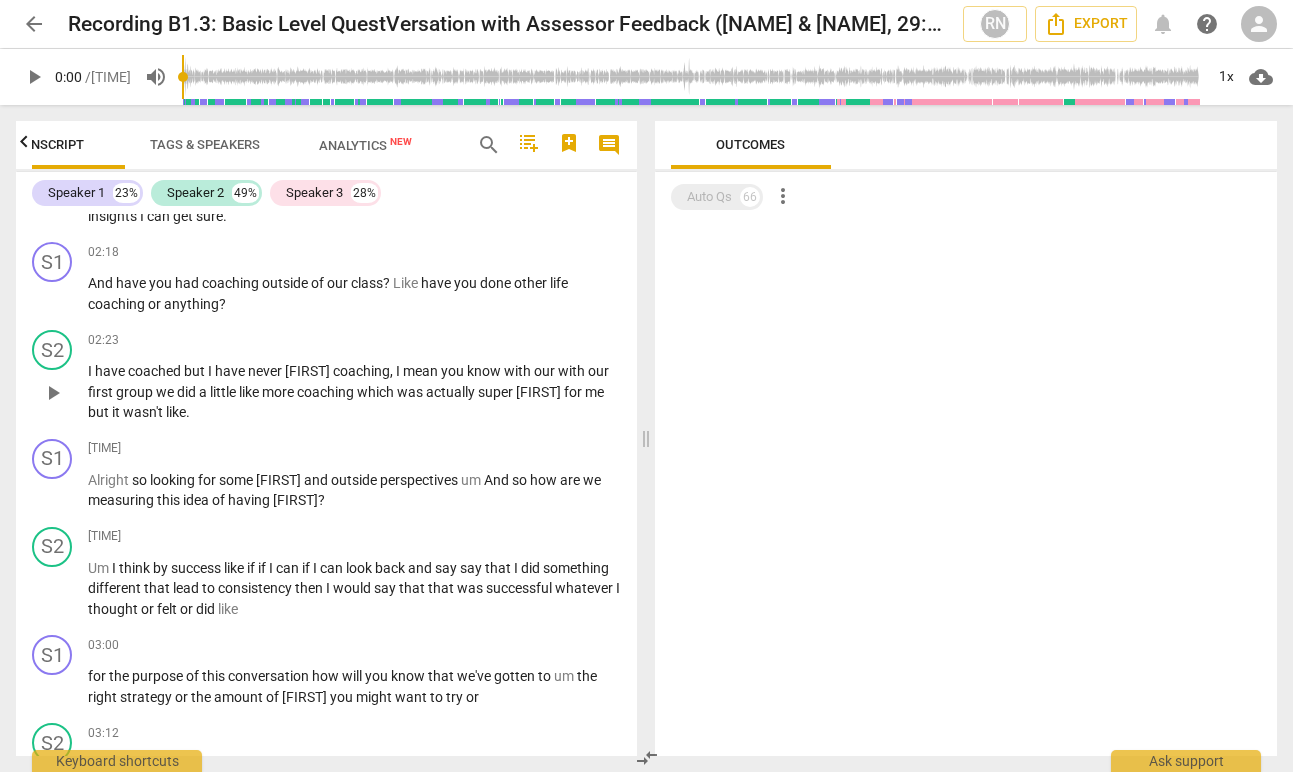 scroll, scrollTop: 261, scrollLeft: 0, axis: vertical 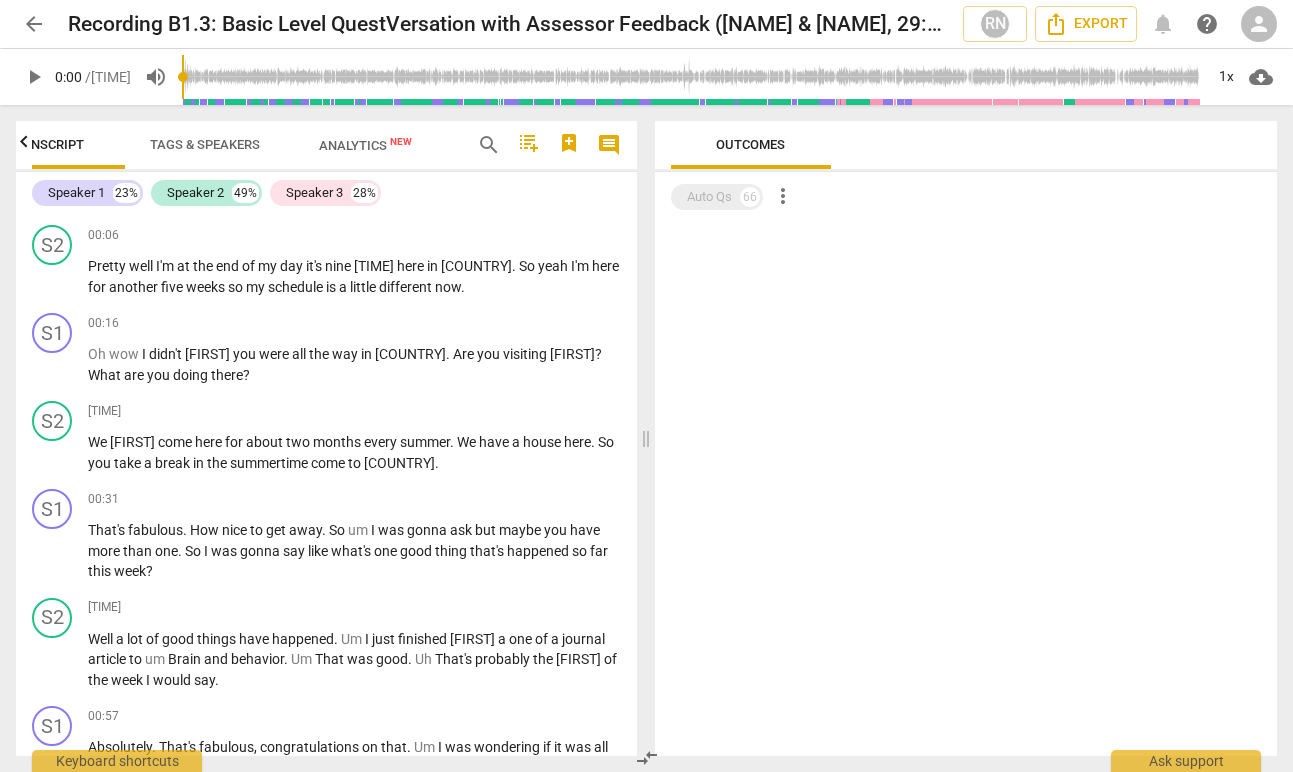 click on "play_arrow" at bounding box center (34, 77) 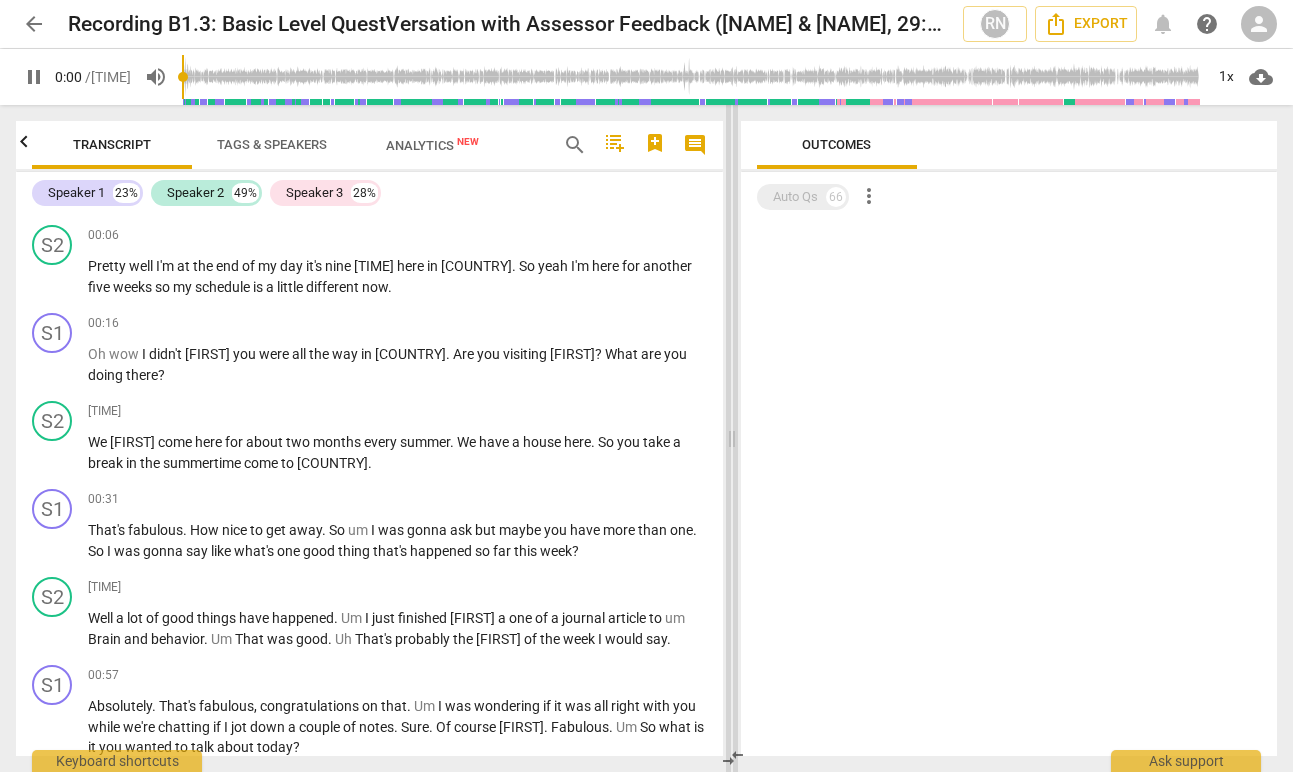 scroll, scrollTop: 0, scrollLeft: 0, axis: both 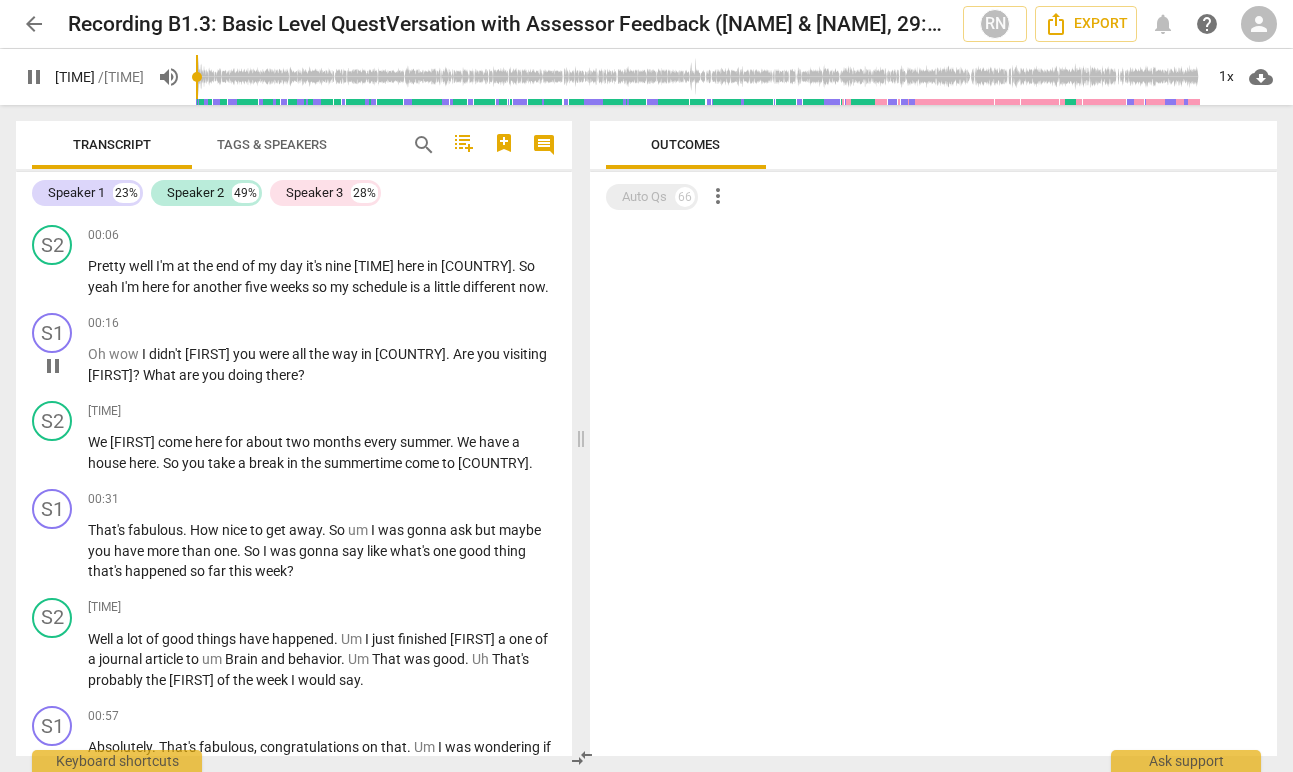 drag, startPoint x: 647, startPoint y: 434, endPoint x: 311, endPoint y: 330, distance: 351.72717 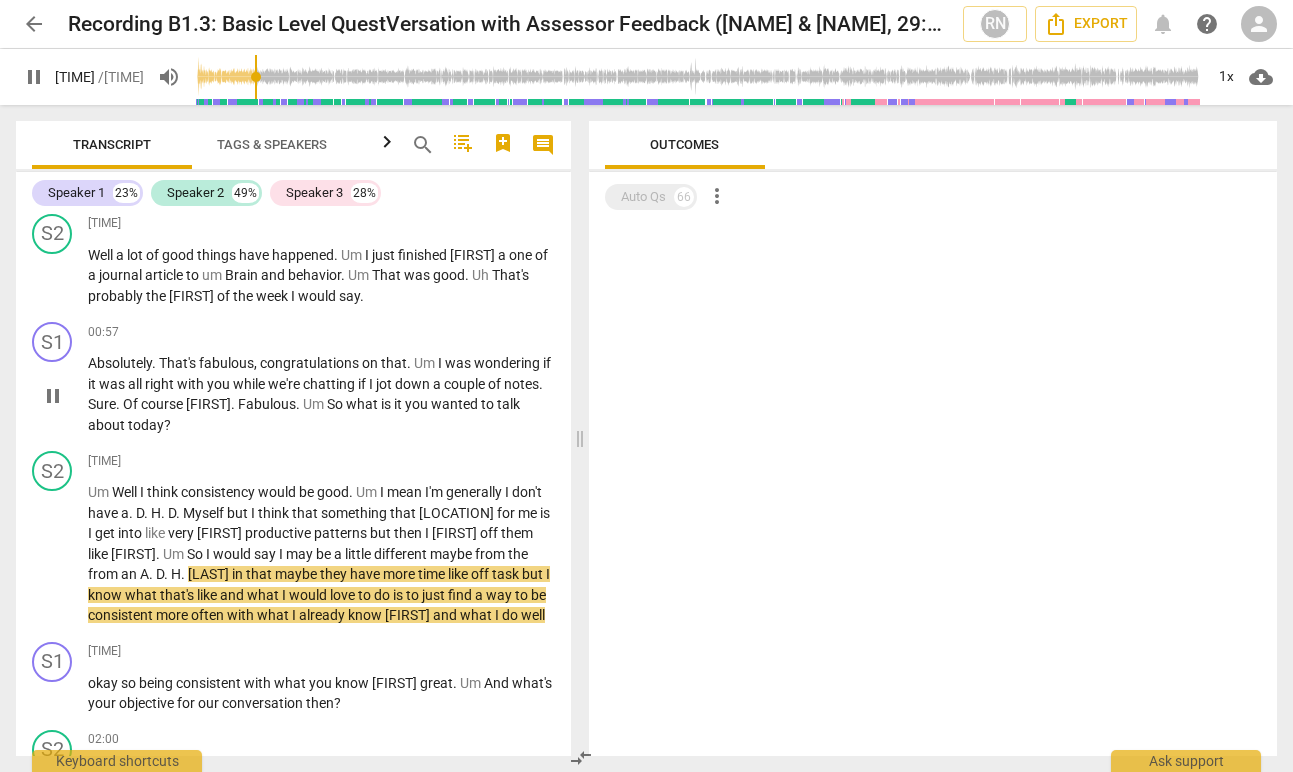 scroll, scrollTop: 649, scrollLeft: 0, axis: vertical 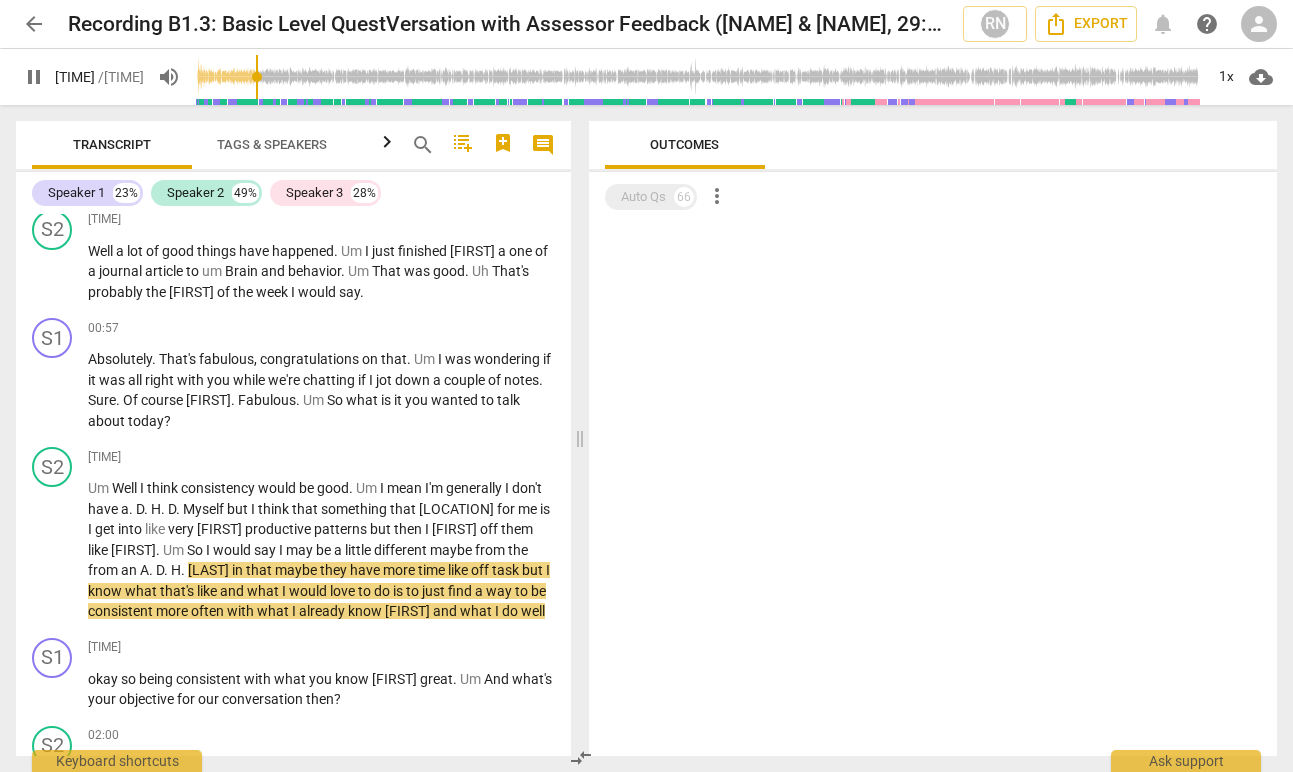click 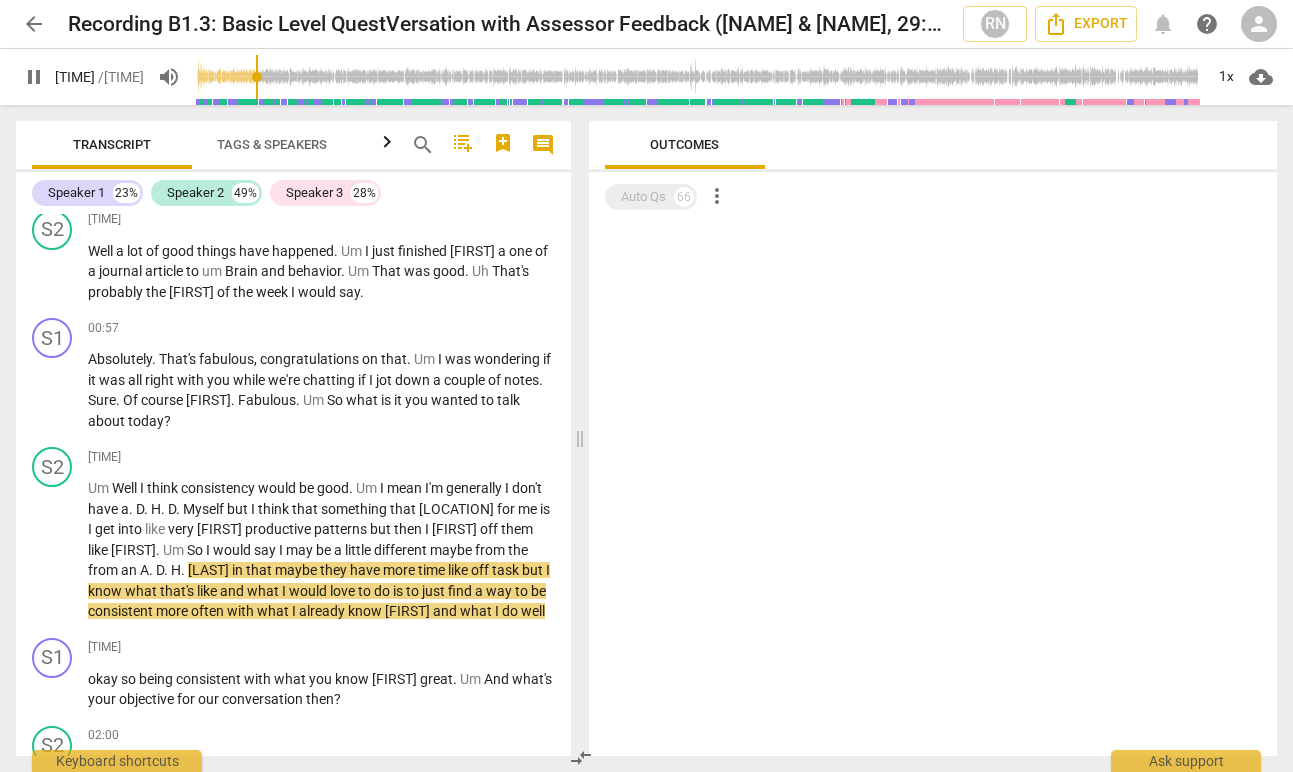 scroll, scrollTop: 0, scrollLeft: 133, axis: horizontal 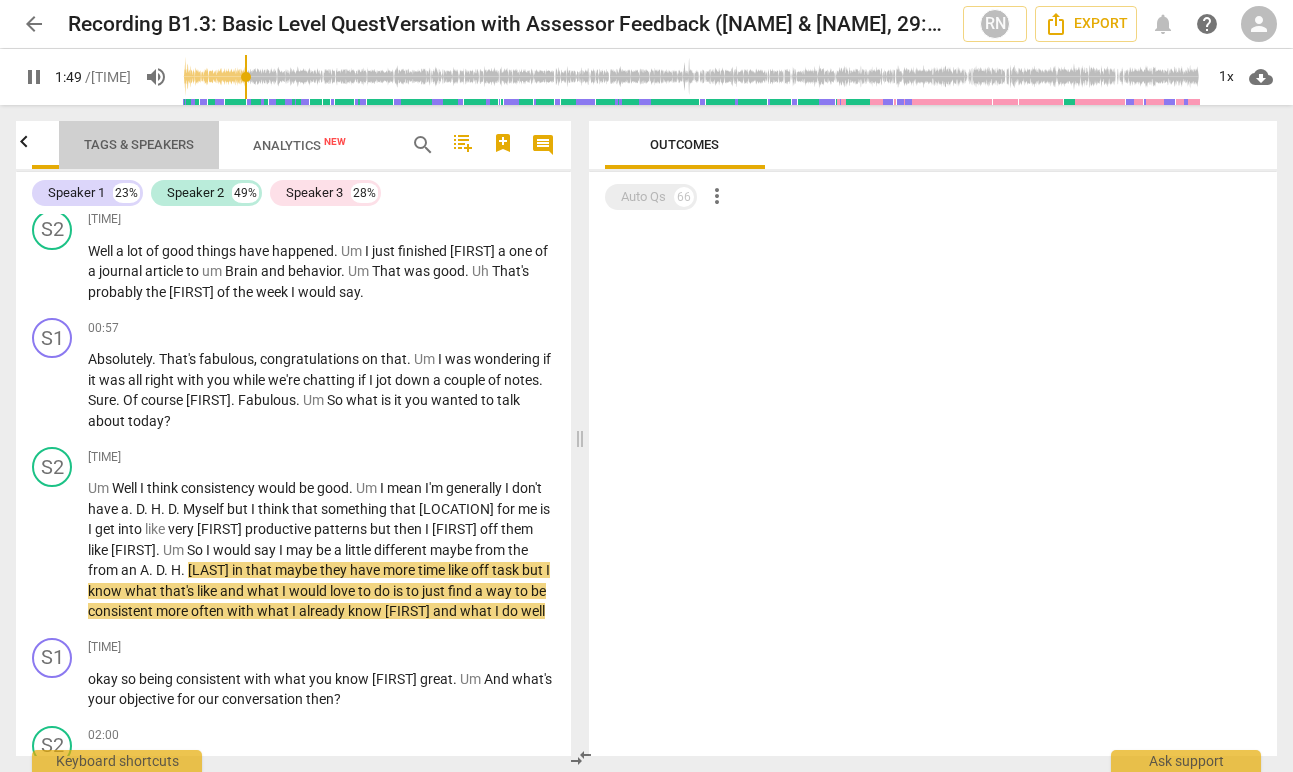 click on "Tags & Speakers" at bounding box center (139, 144) 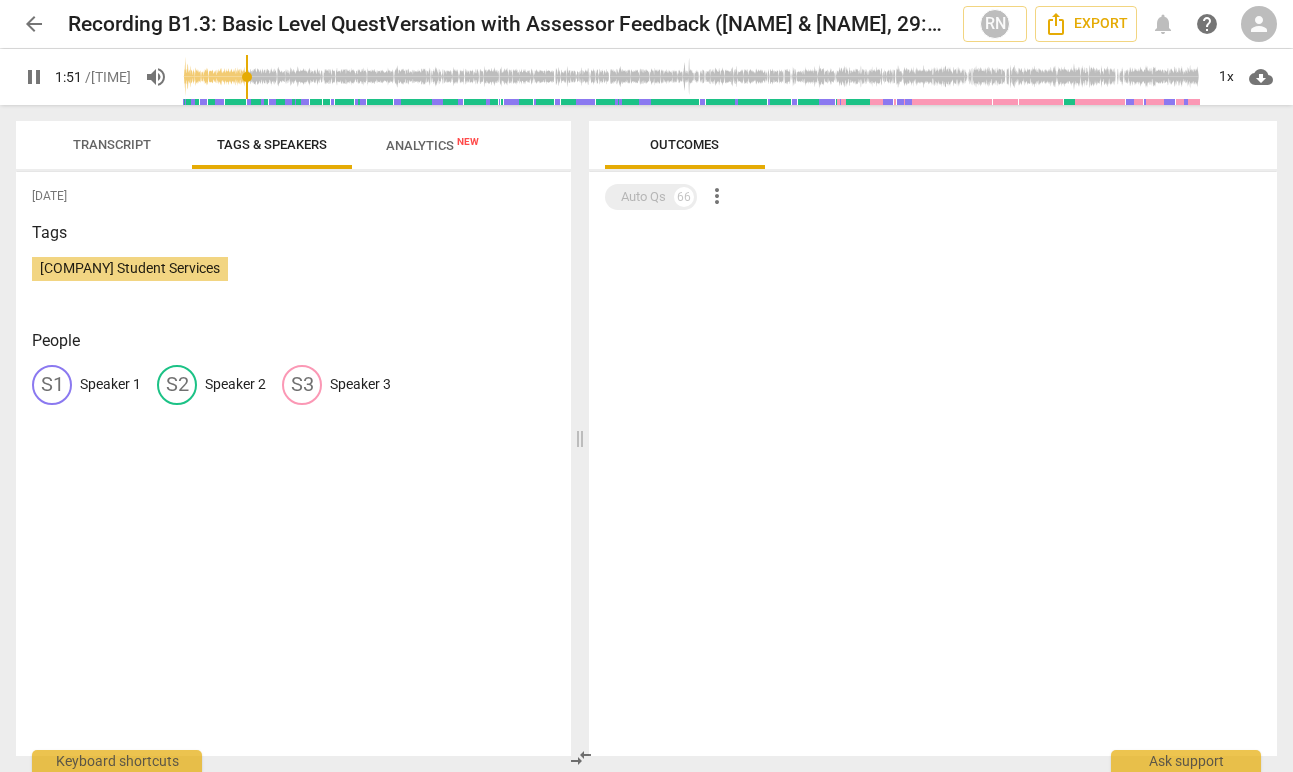 click on "Transcript" at bounding box center [112, 144] 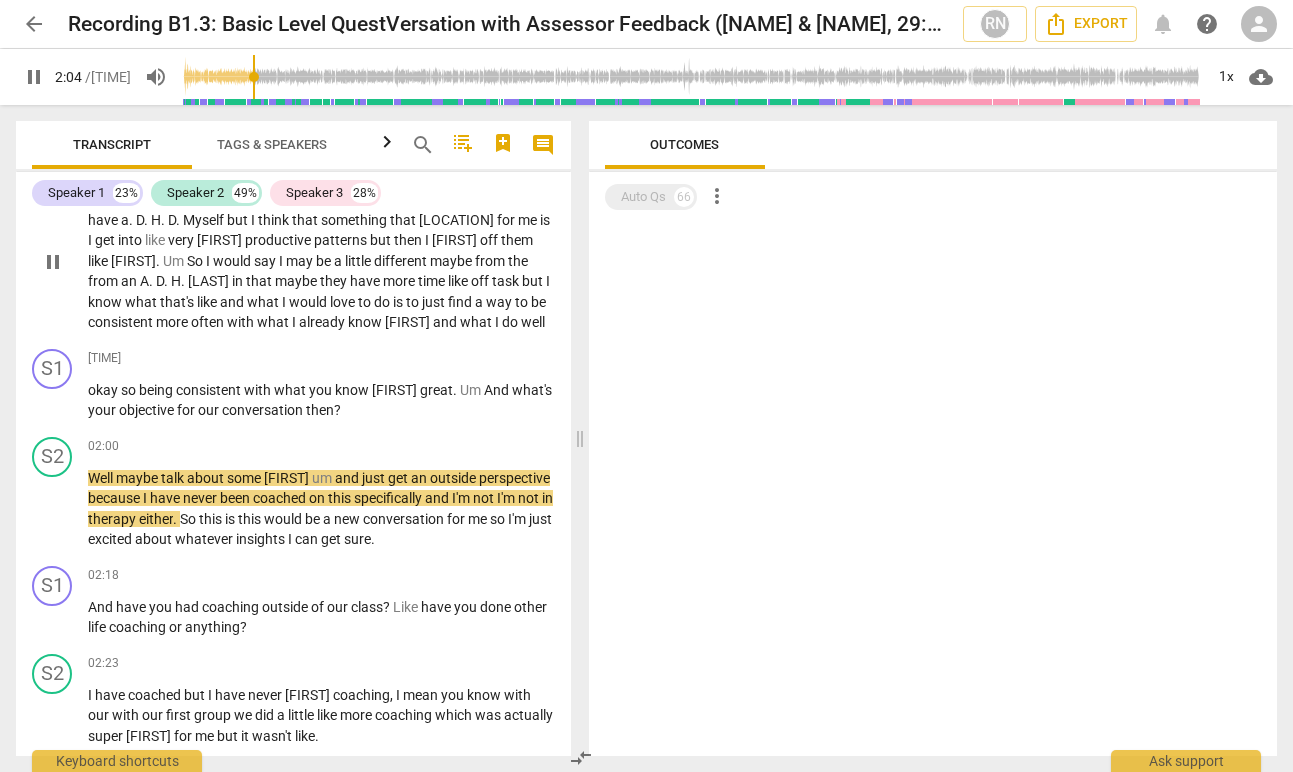 scroll, scrollTop: 990, scrollLeft: 0, axis: vertical 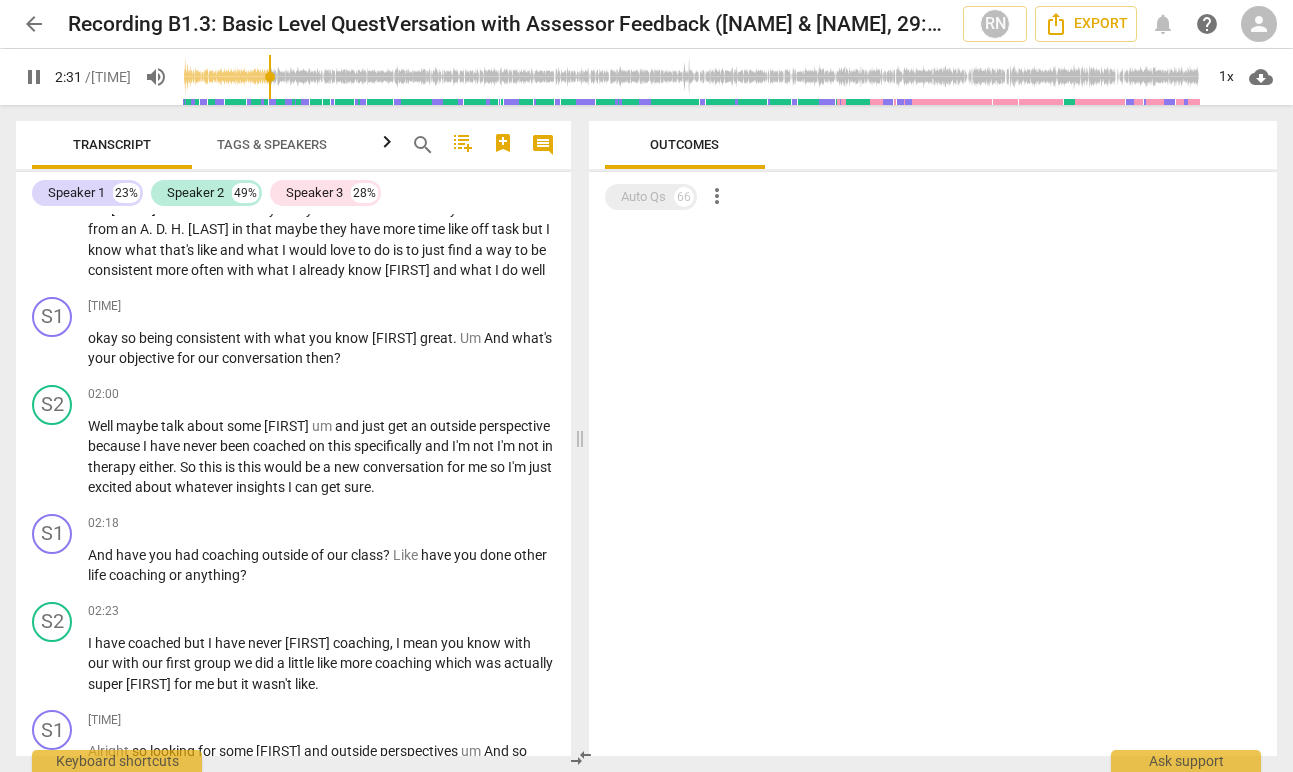 type on "152" 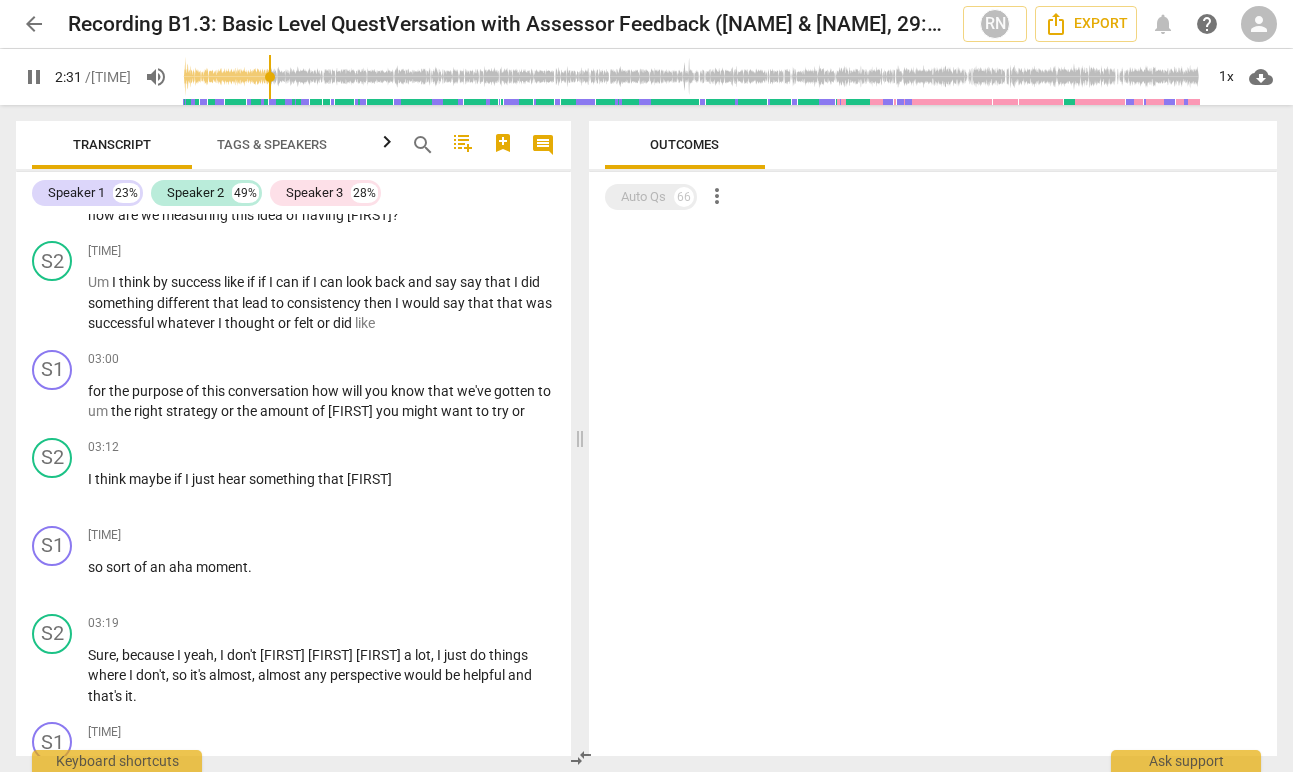 click on "Transcript" at bounding box center [112, 145] 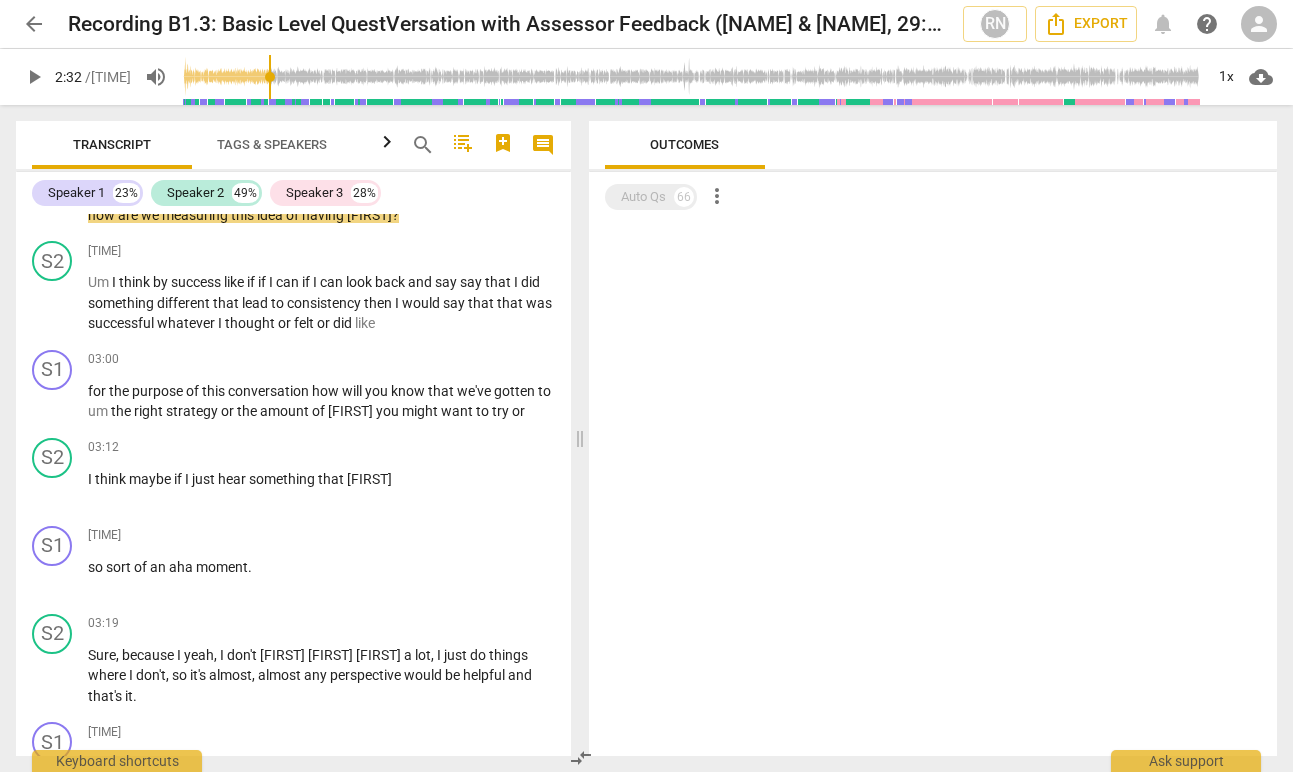click on "Transcript" at bounding box center (112, 145) 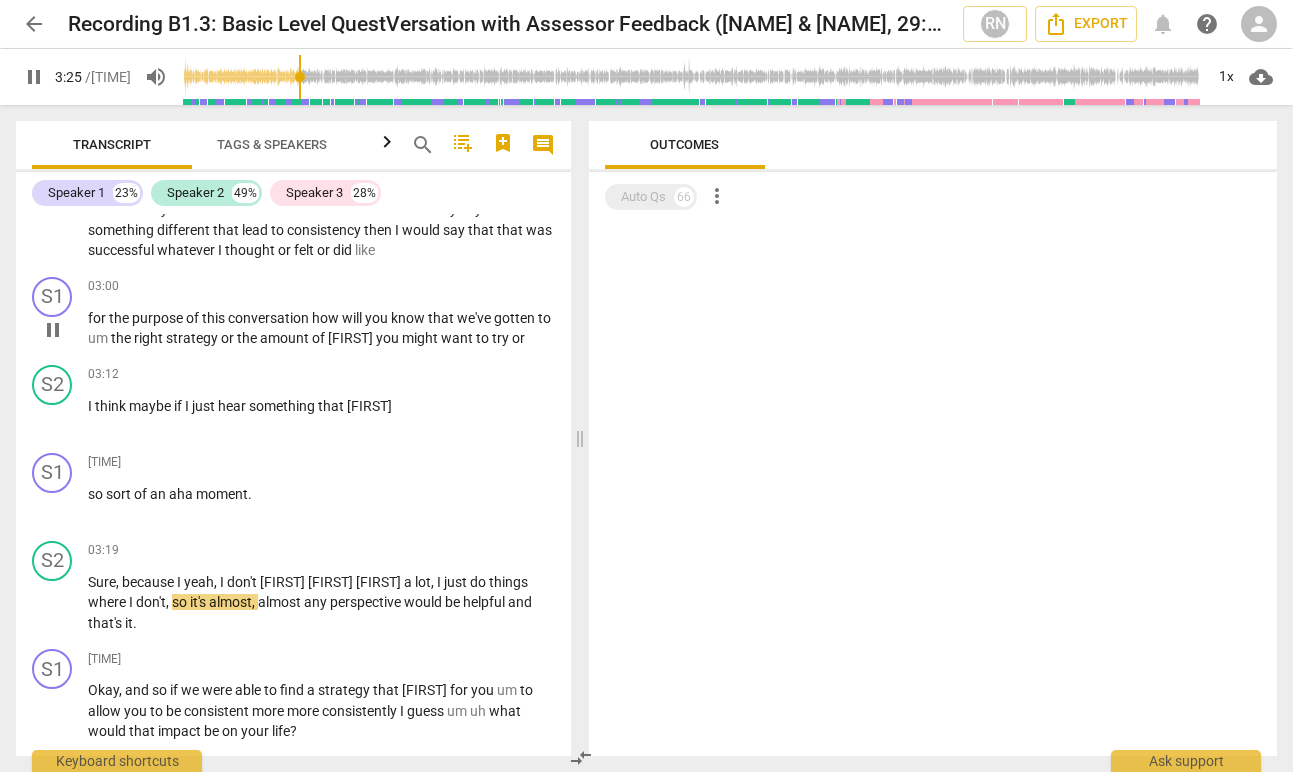 scroll, scrollTop: 1760, scrollLeft: 0, axis: vertical 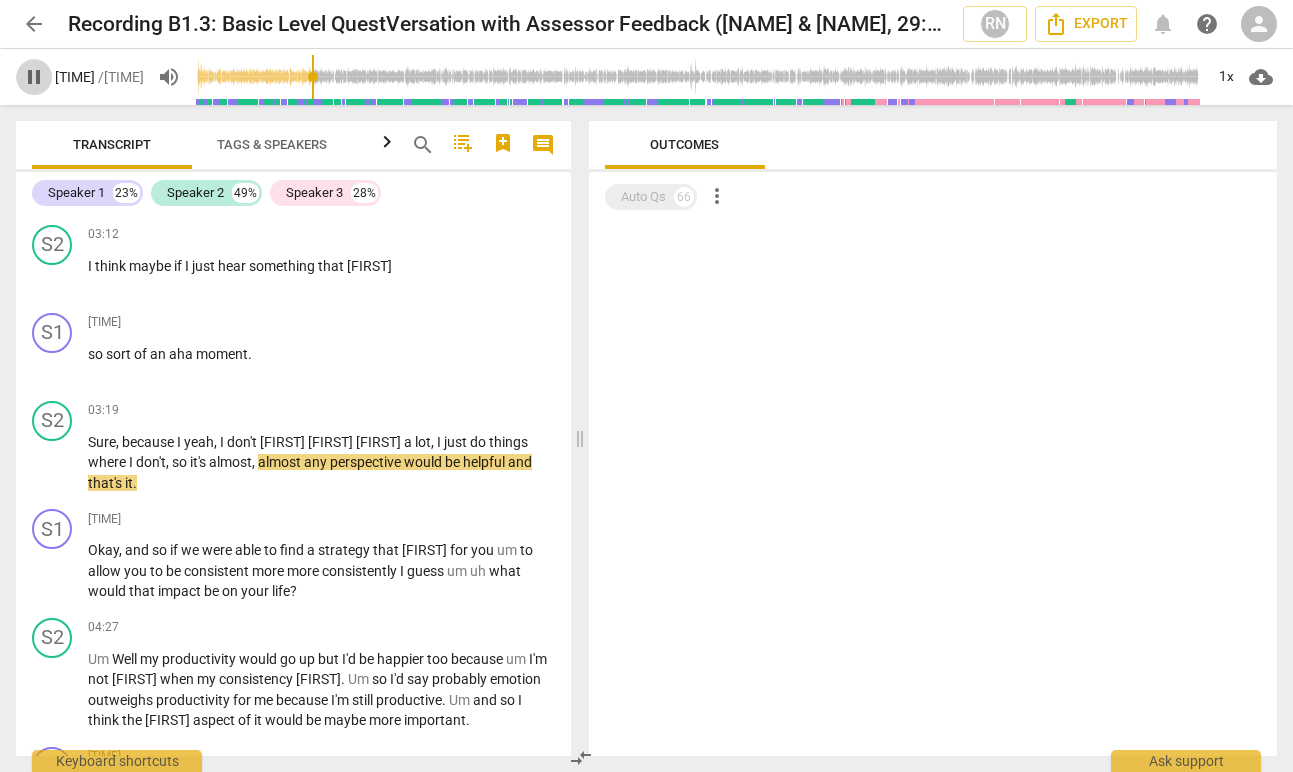 click on "pause" at bounding box center (34, 77) 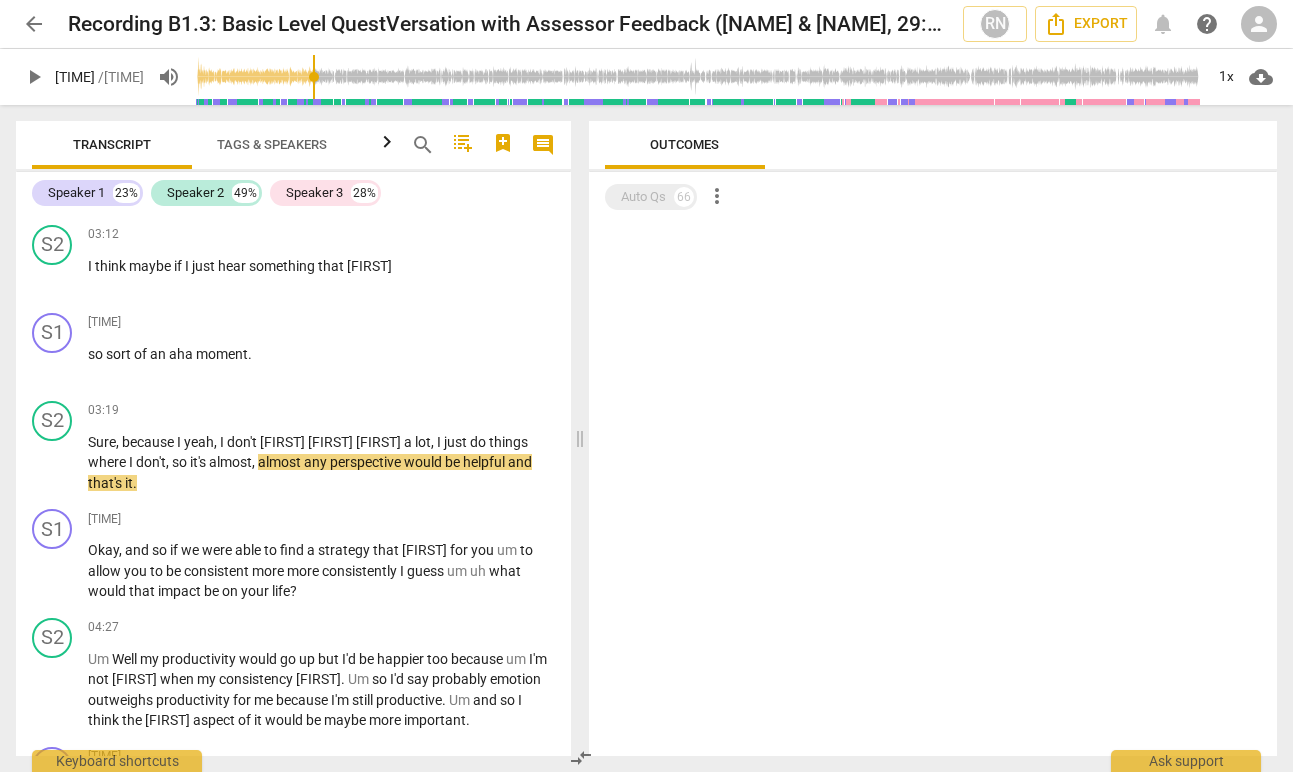 type on "[NUMBER]" 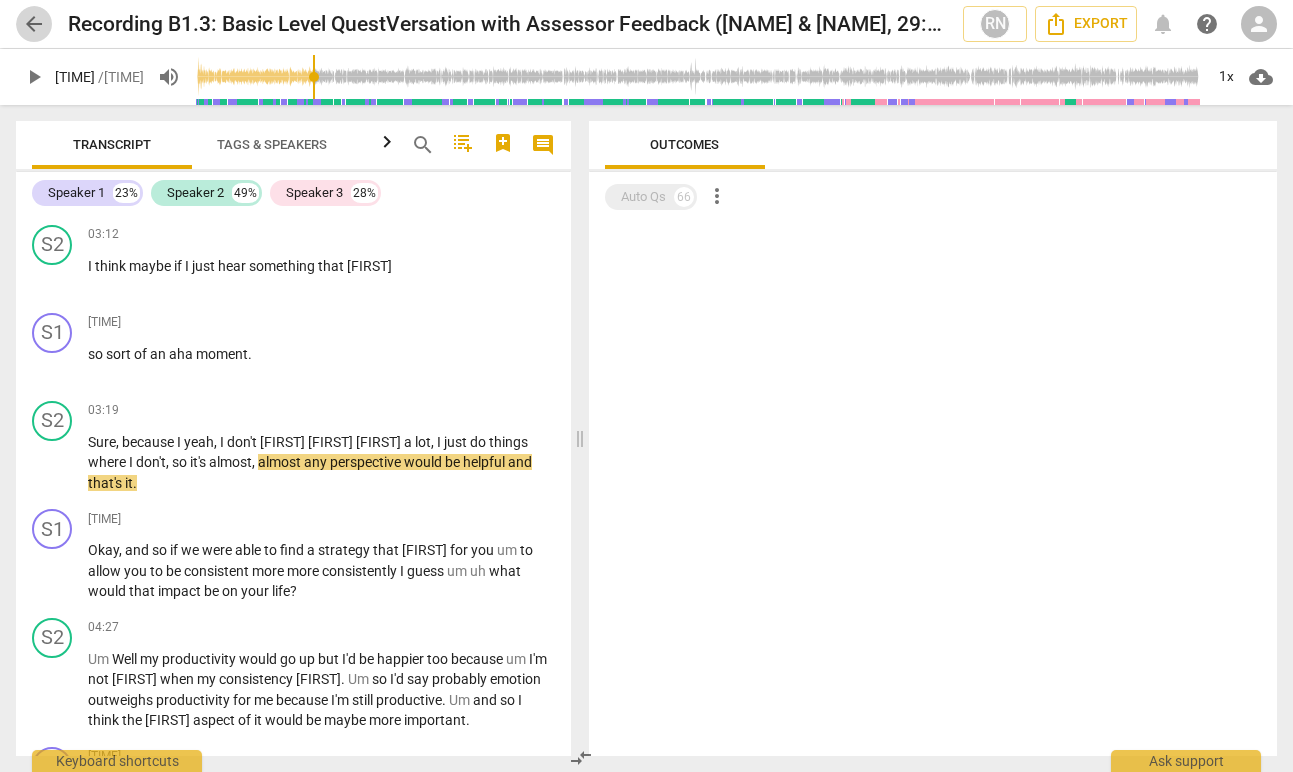 click on "arrow_back" at bounding box center [34, 24] 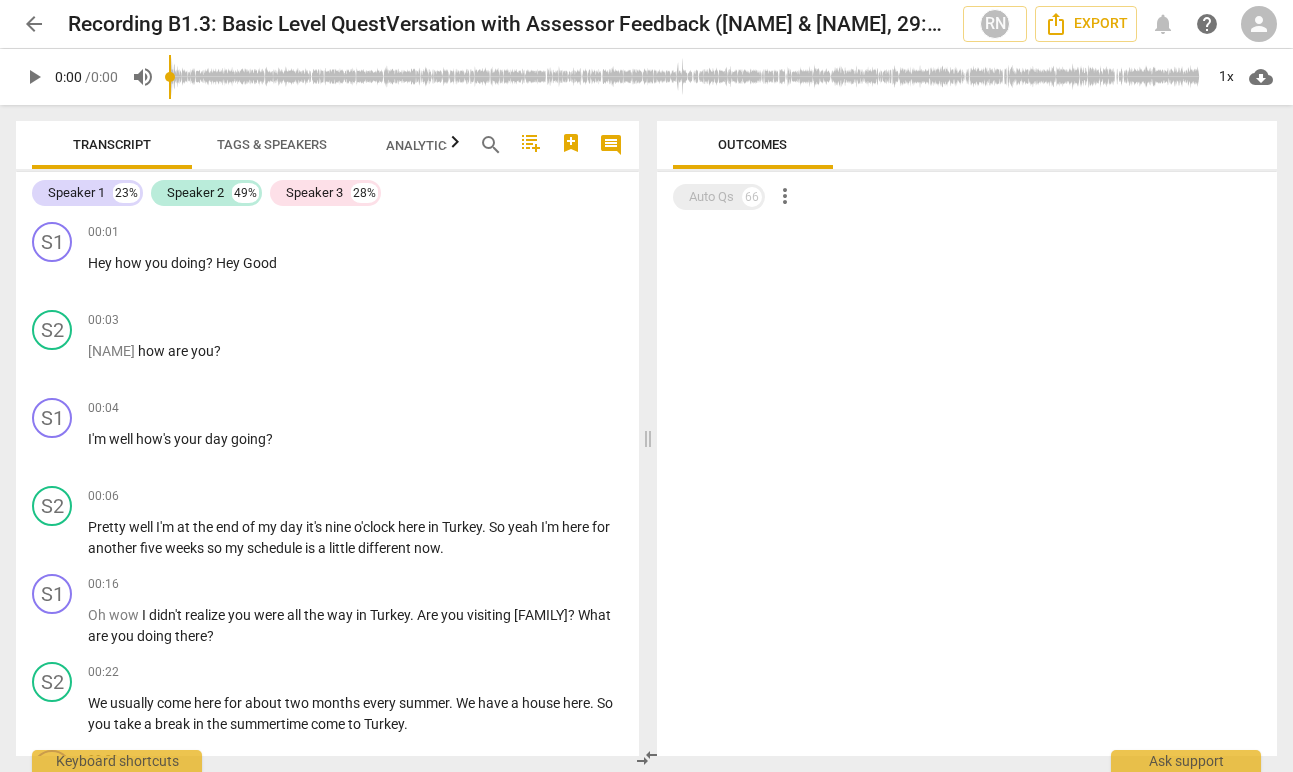 scroll, scrollTop: 0, scrollLeft: 0, axis: both 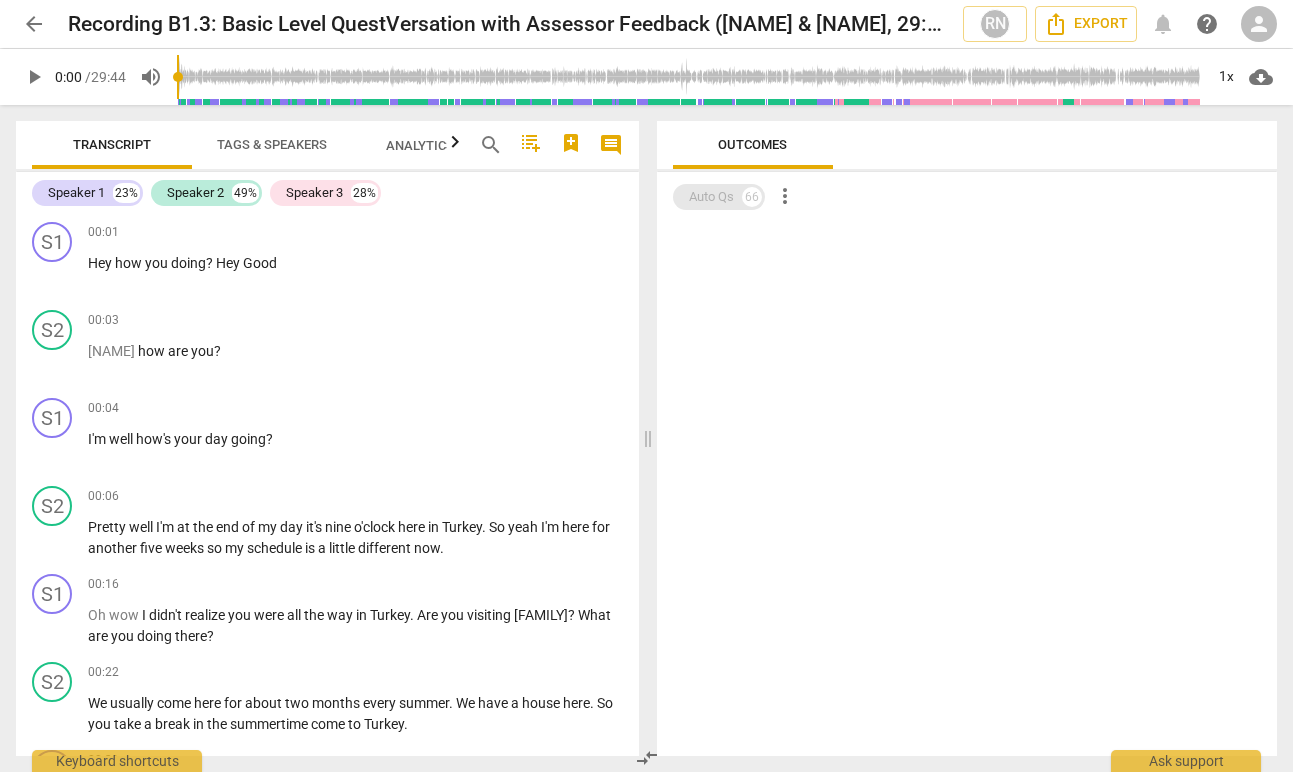 click on "66" at bounding box center [752, 197] 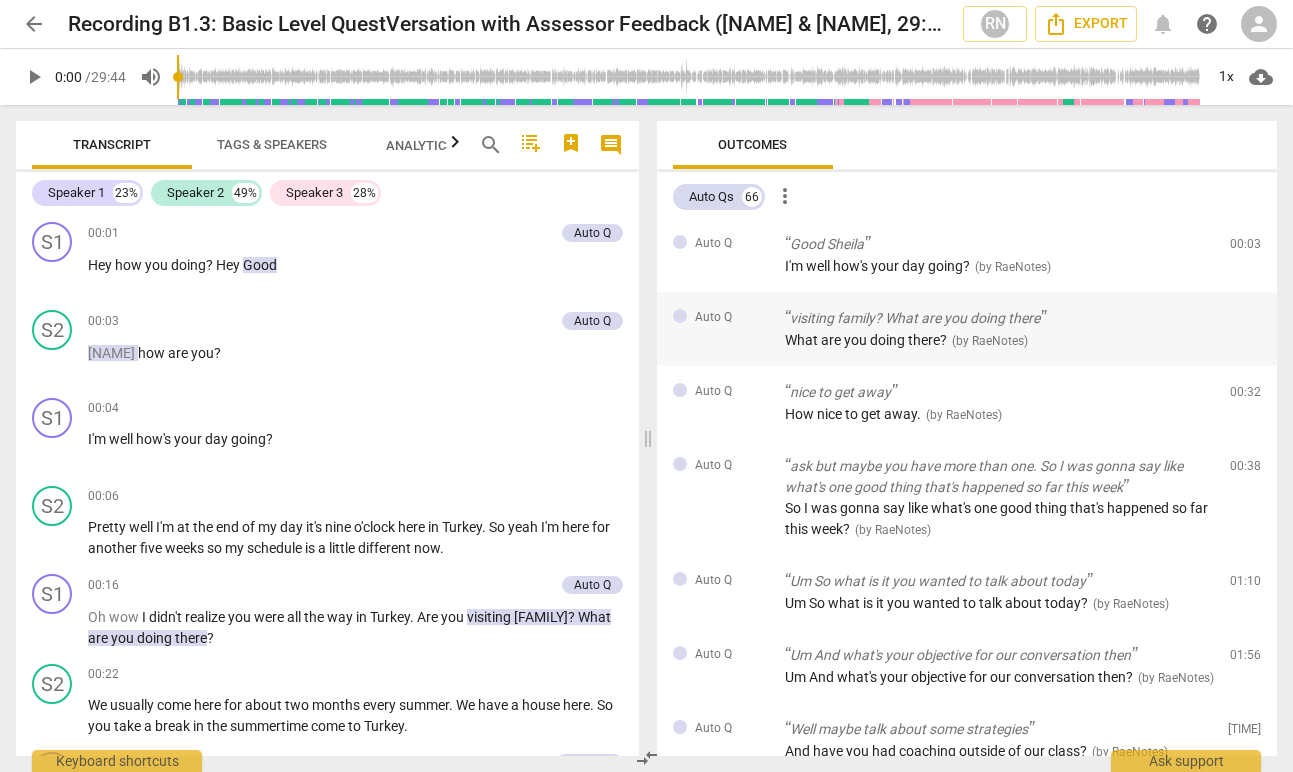 scroll, scrollTop: 0, scrollLeft: 0, axis: both 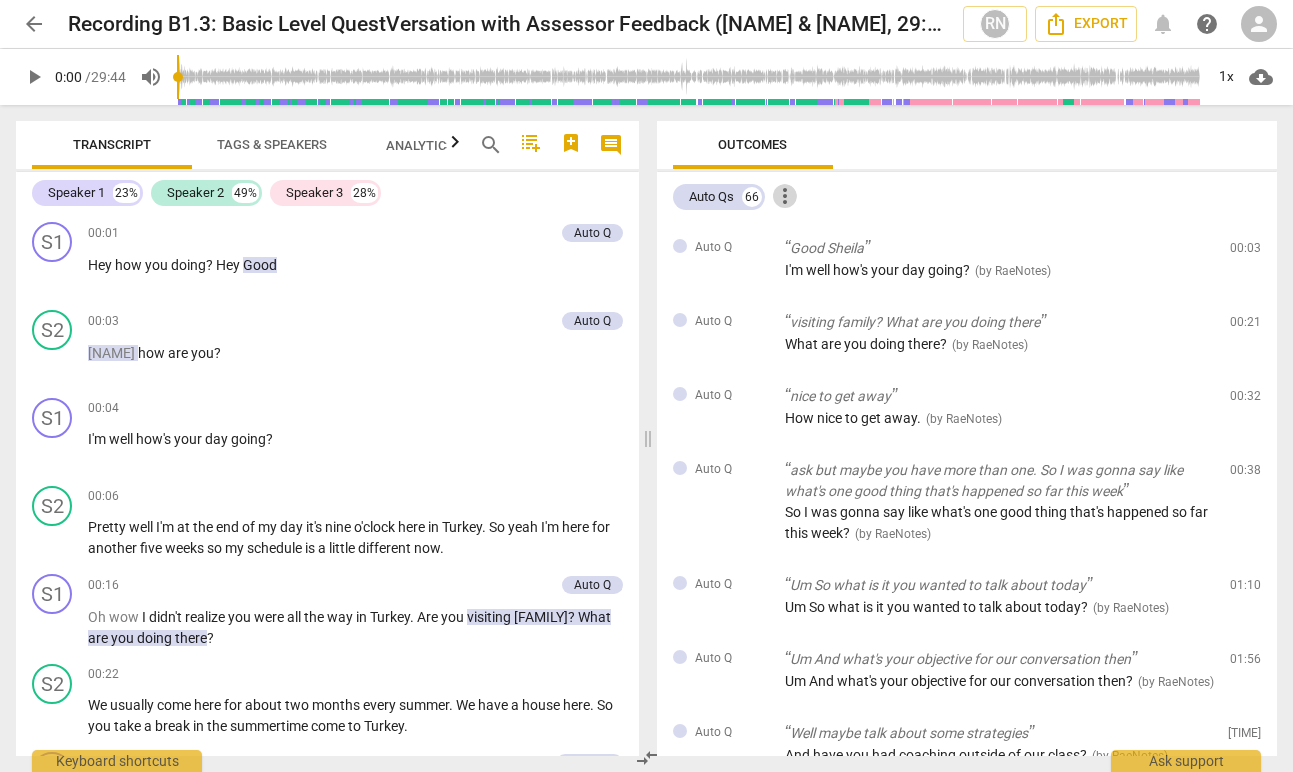 click on "more_vert" at bounding box center [785, 196] 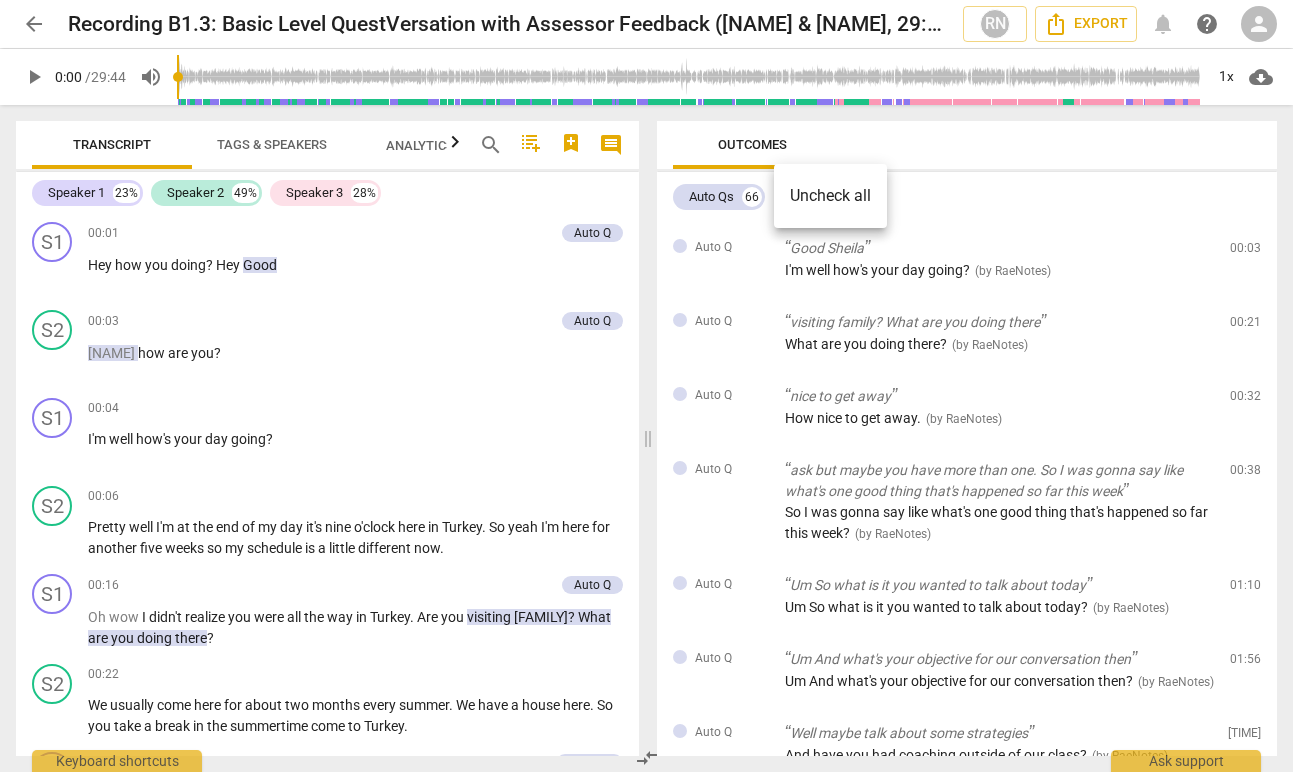 click at bounding box center (646, 386) 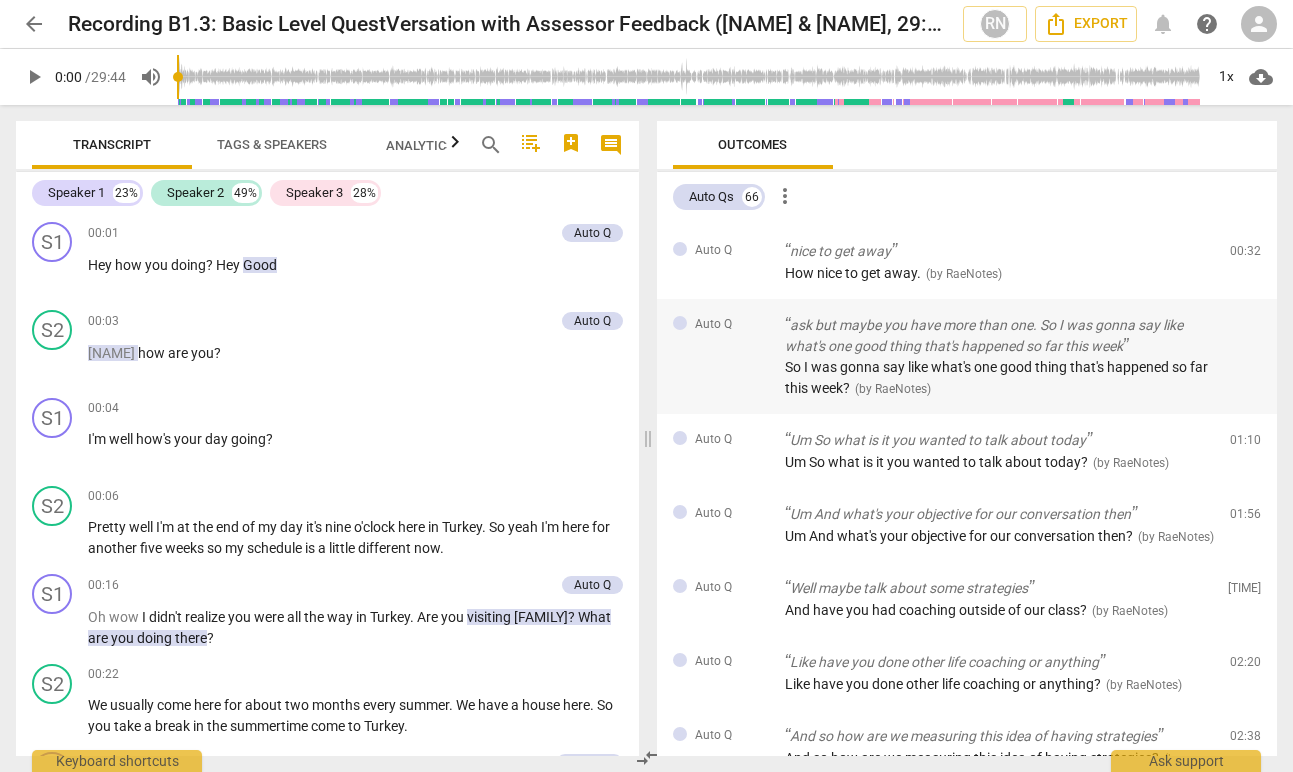scroll, scrollTop: 0, scrollLeft: 0, axis: both 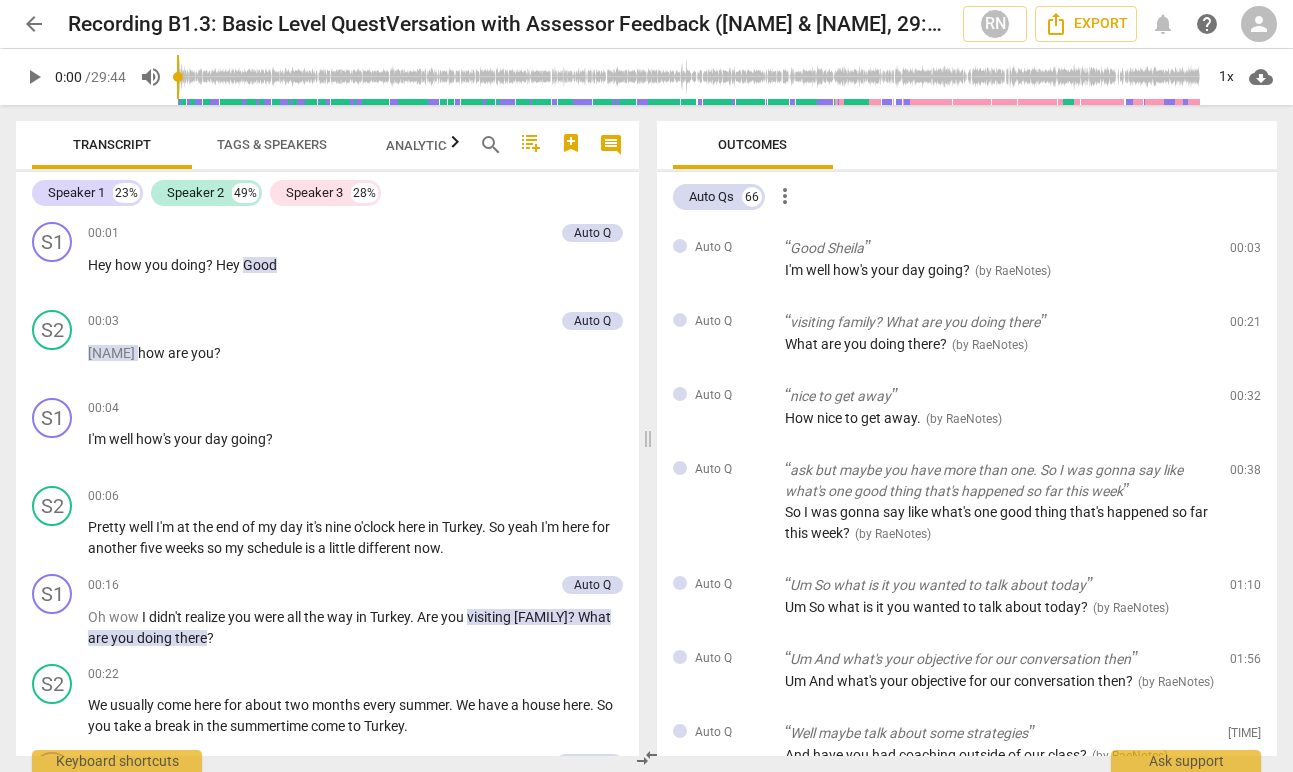 click on "more_vert" at bounding box center (785, 196) 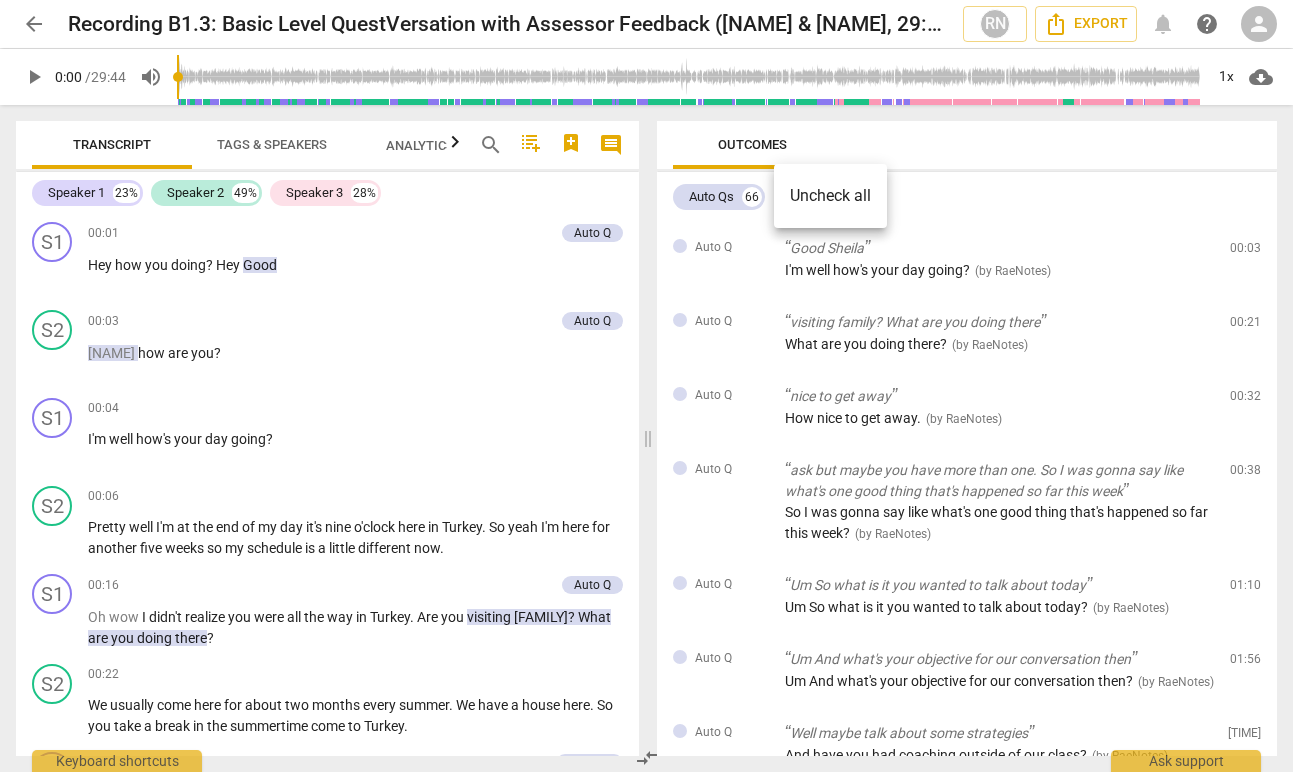 drag, startPoint x: 762, startPoint y: 243, endPoint x: 751, endPoint y: 244, distance: 11.045361 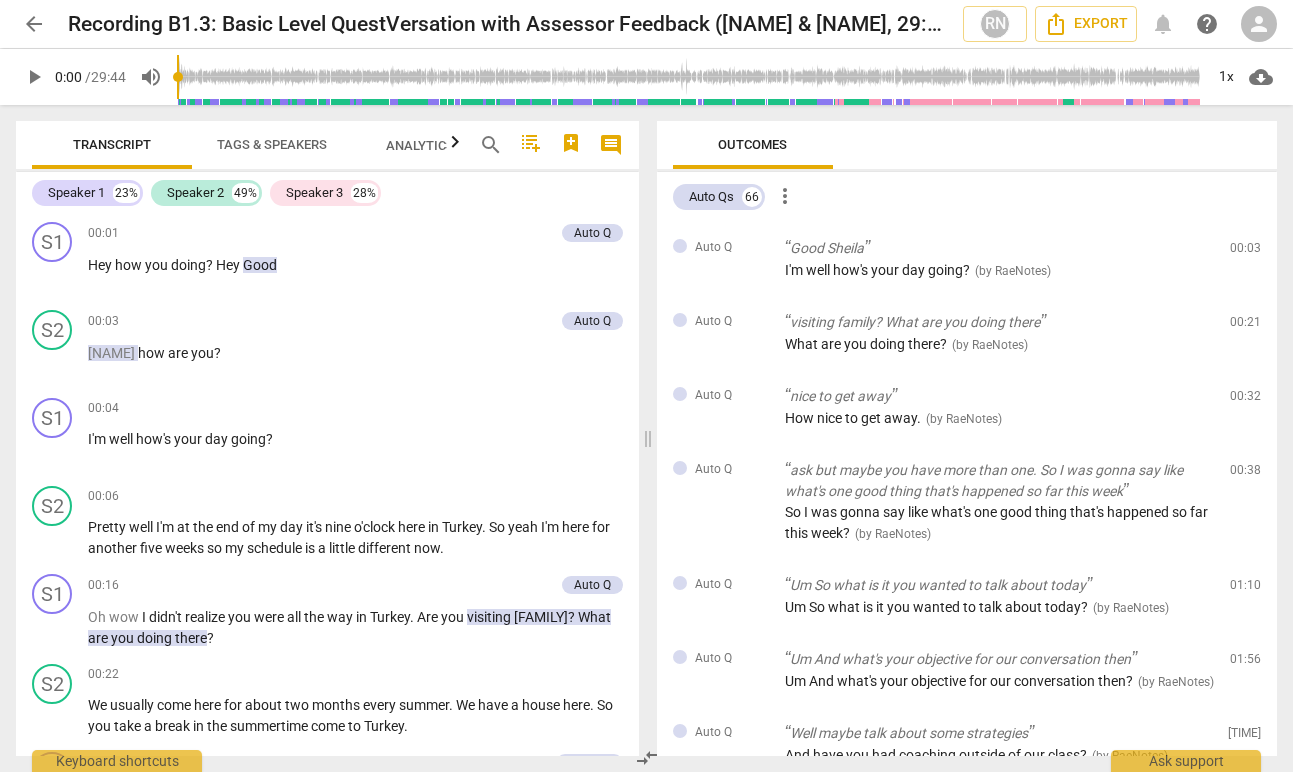 click on "Outcomes" at bounding box center [753, 145] 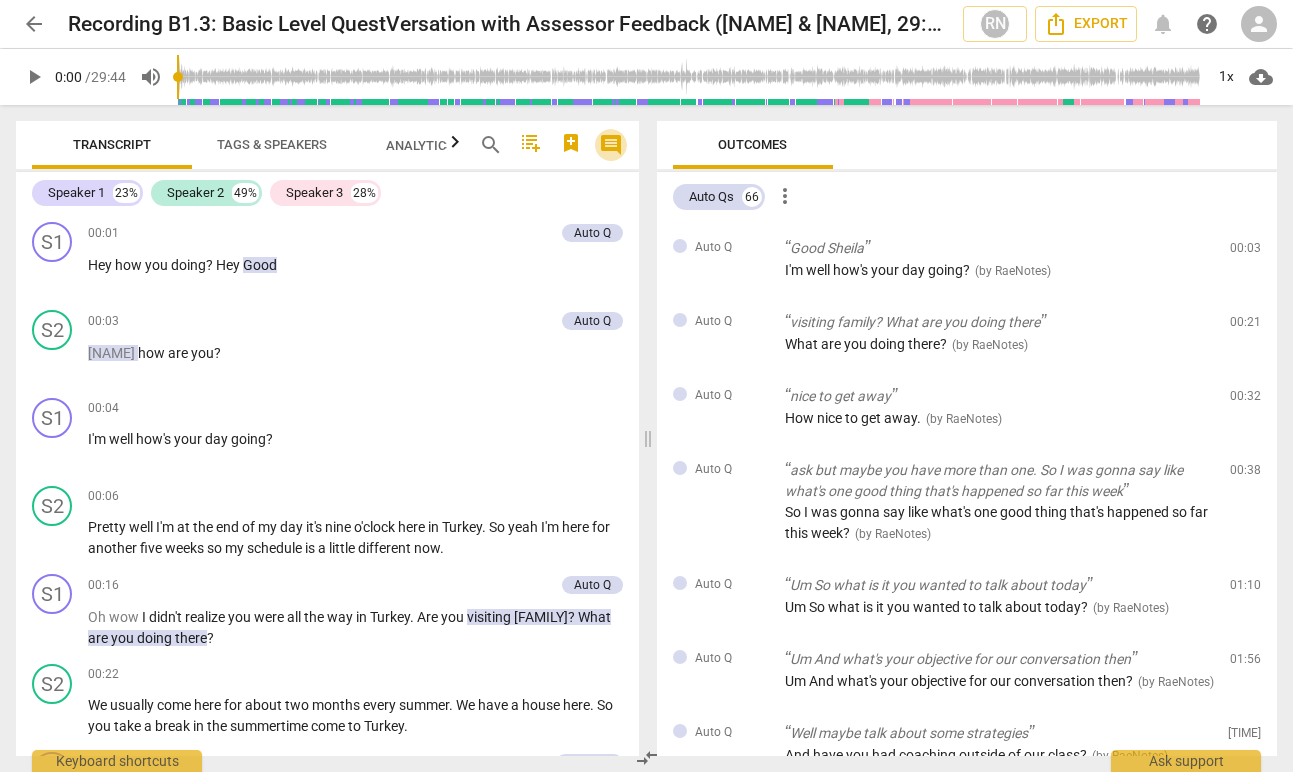 click on "comment" at bounding box center (611, 145) 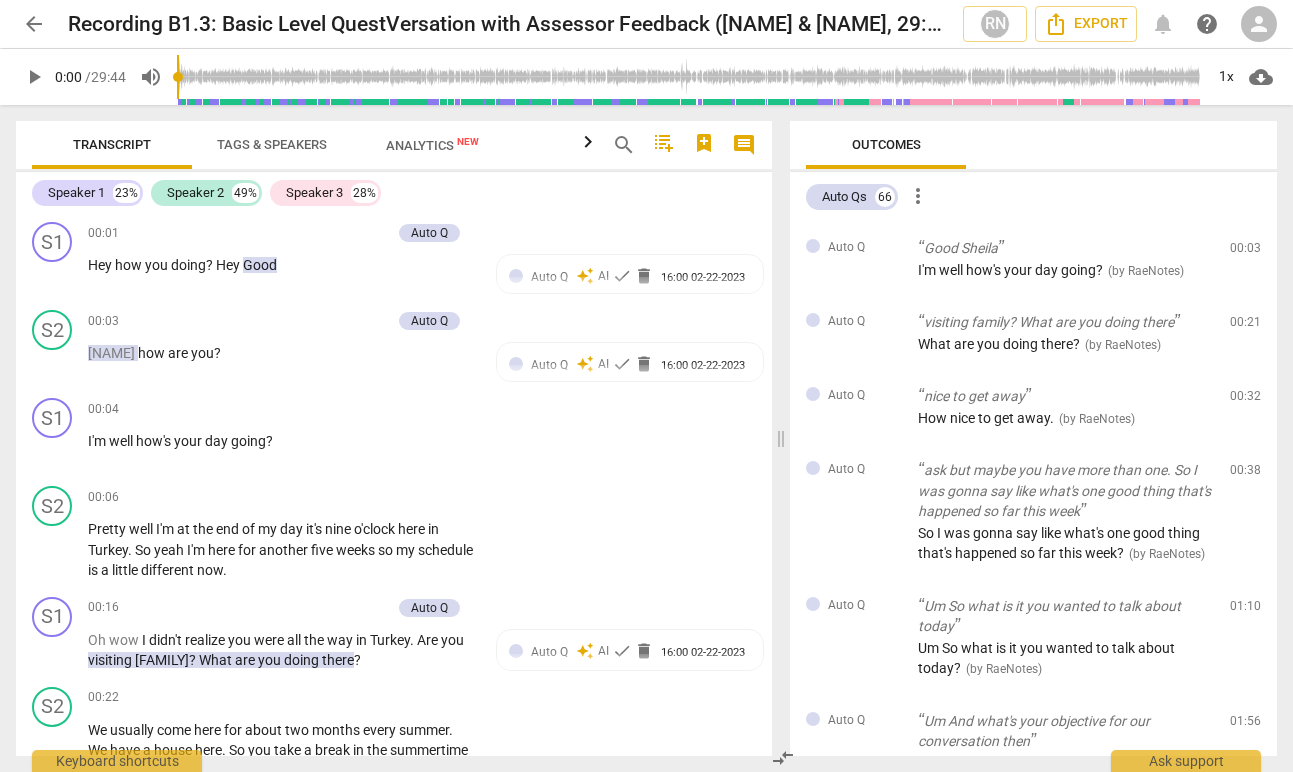 click on "comment" at bounding box center (744, 145) 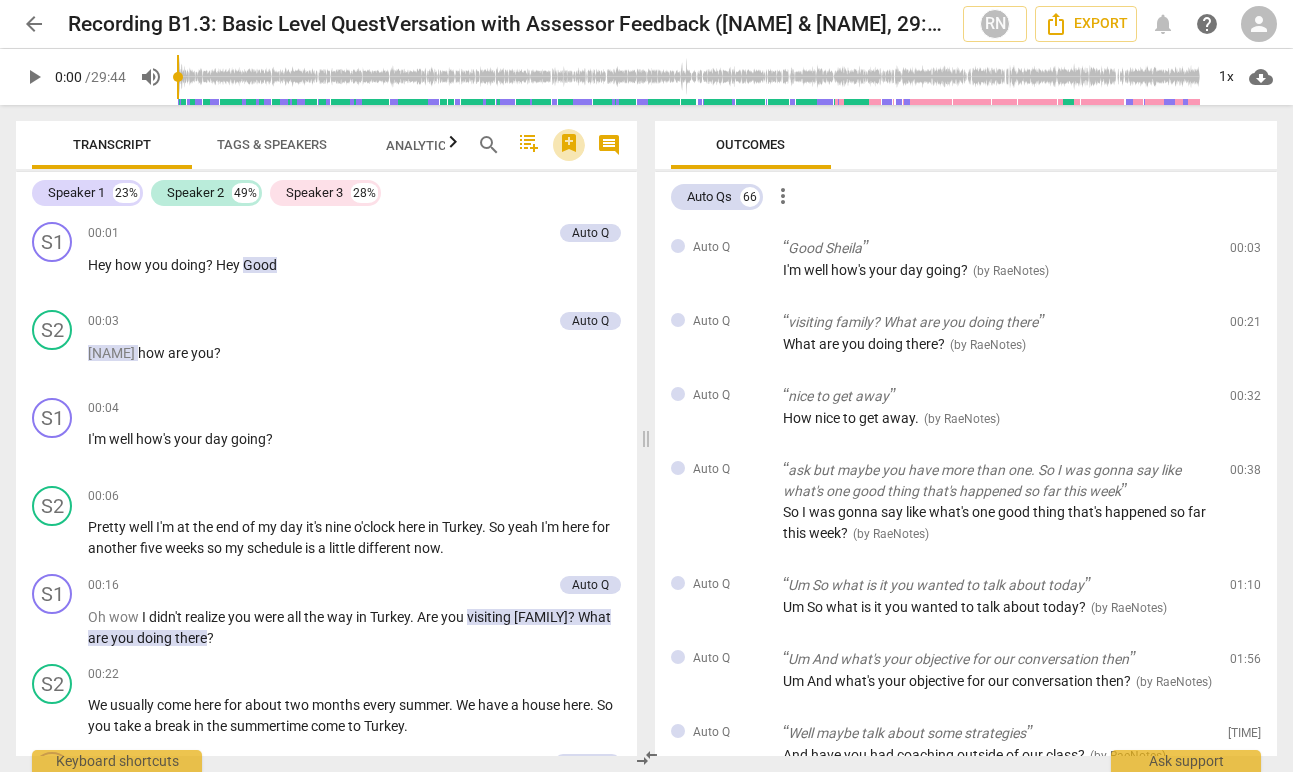 click 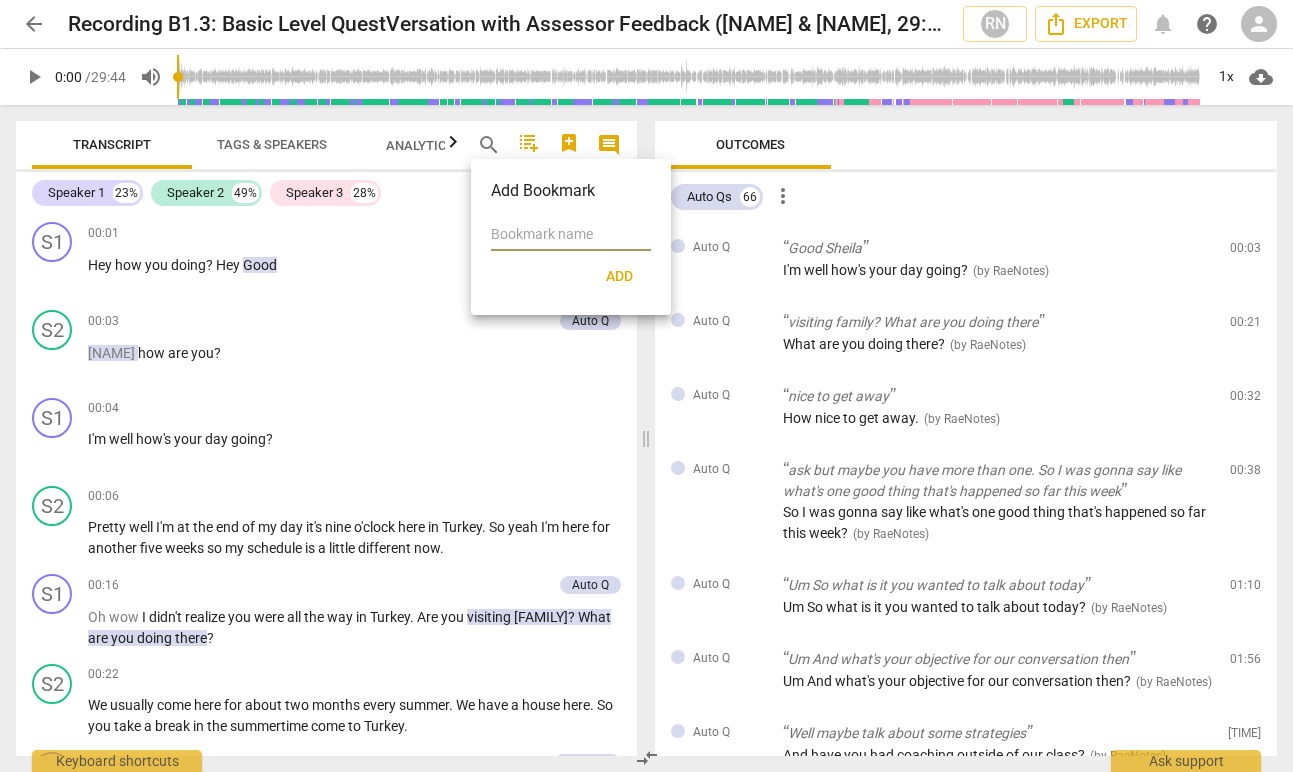 click at bounding box center (646, 386) 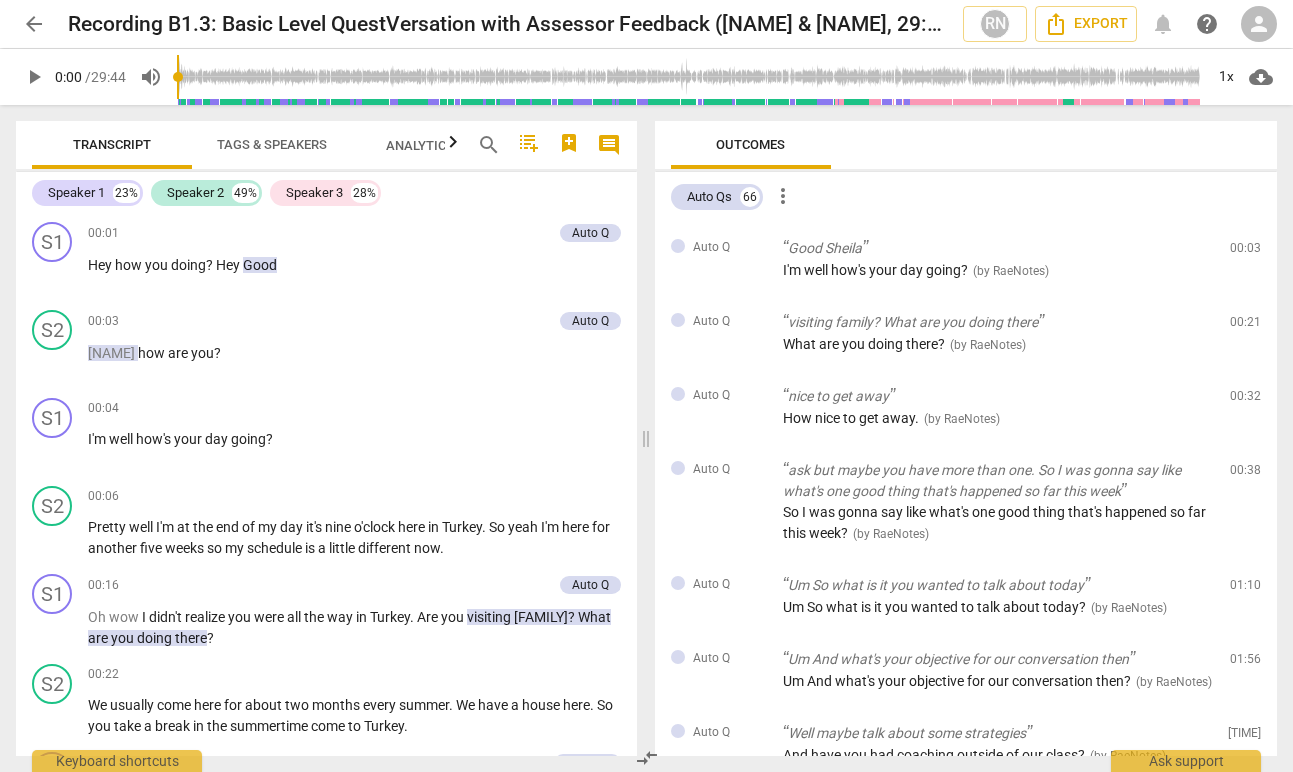 click on "comment" at bounding box center [609, 145] 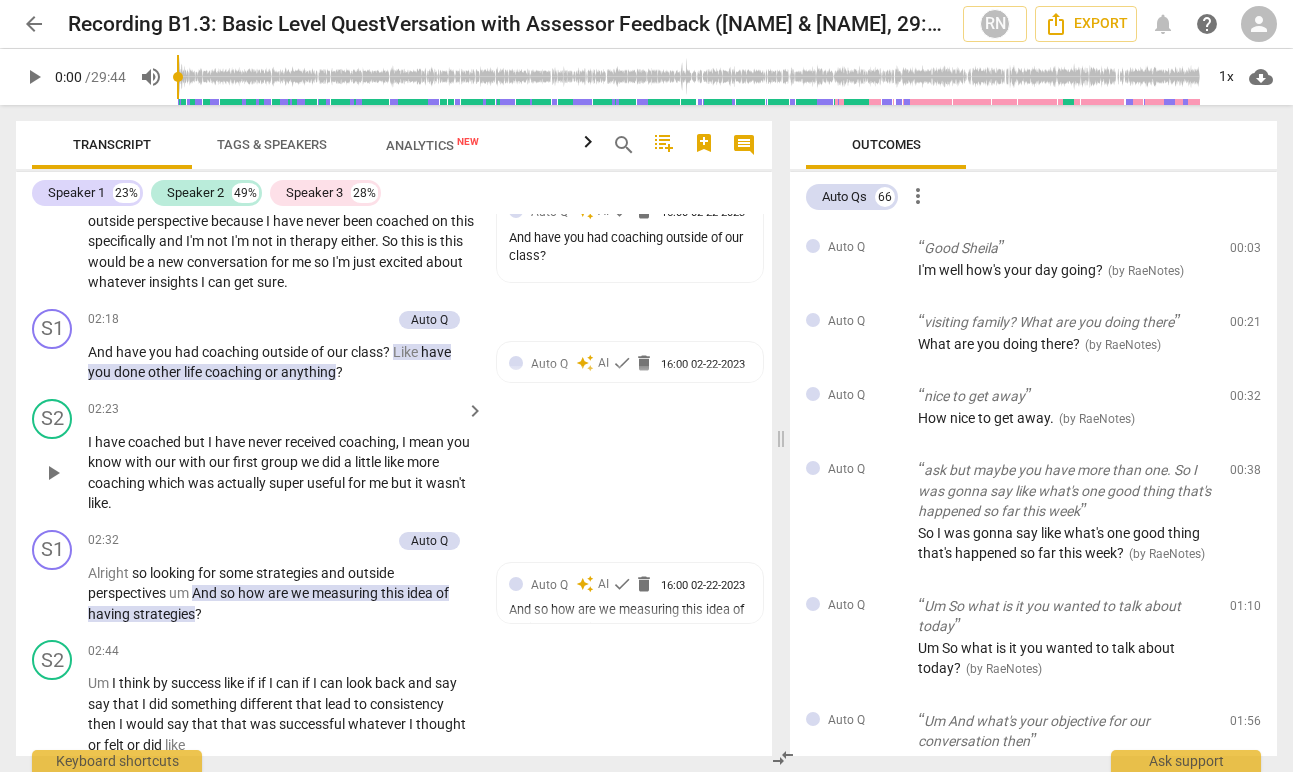 scroll, scrollTop: 1419, scrollLeft: 0, axis: vertical 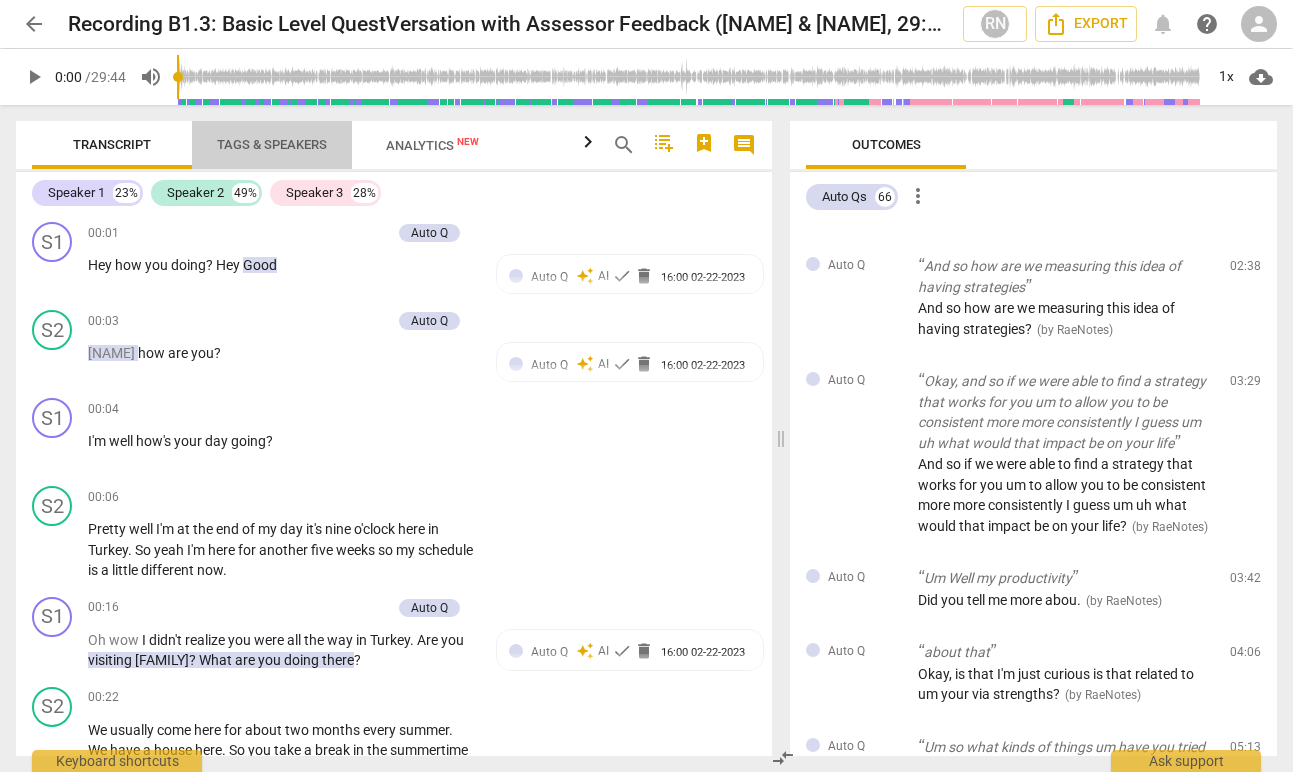 click on "Tags & Speakers" at bounding box center [272, 144] 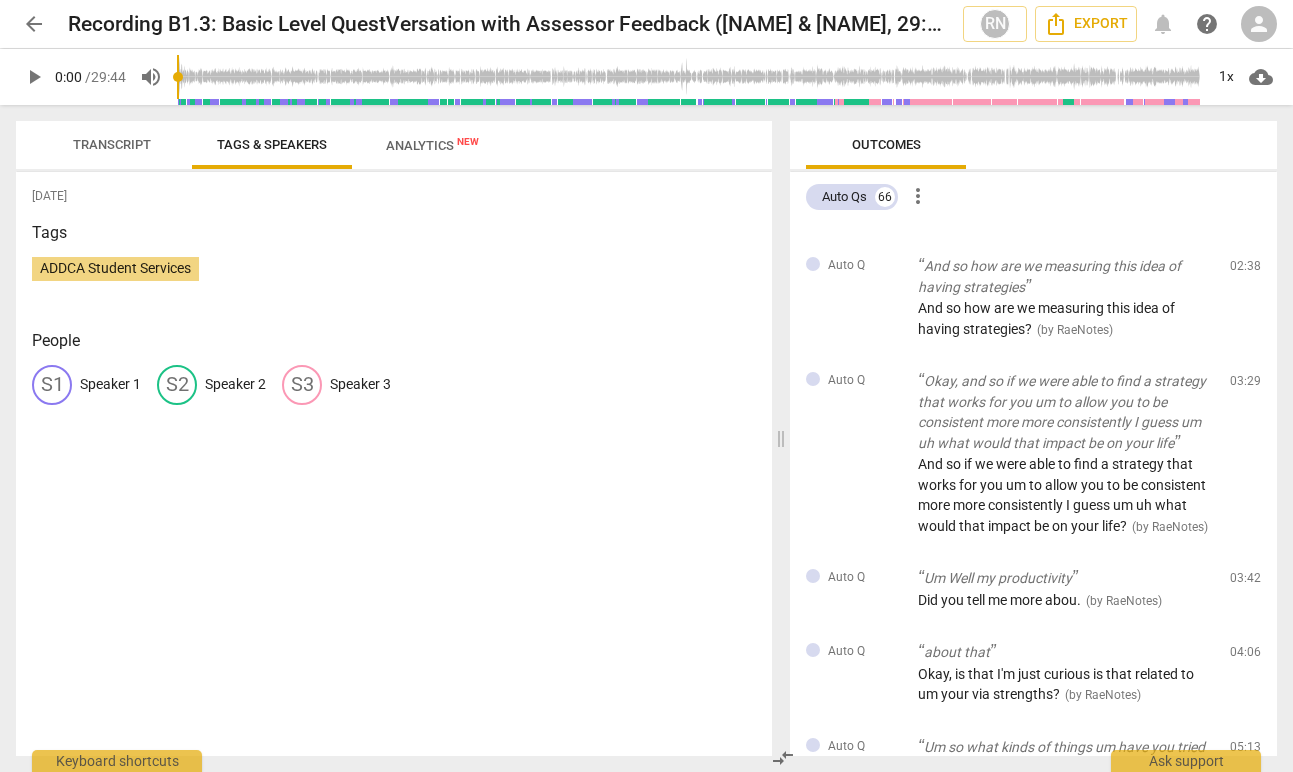 click on "Transcript" at bounding box center (112, 144) 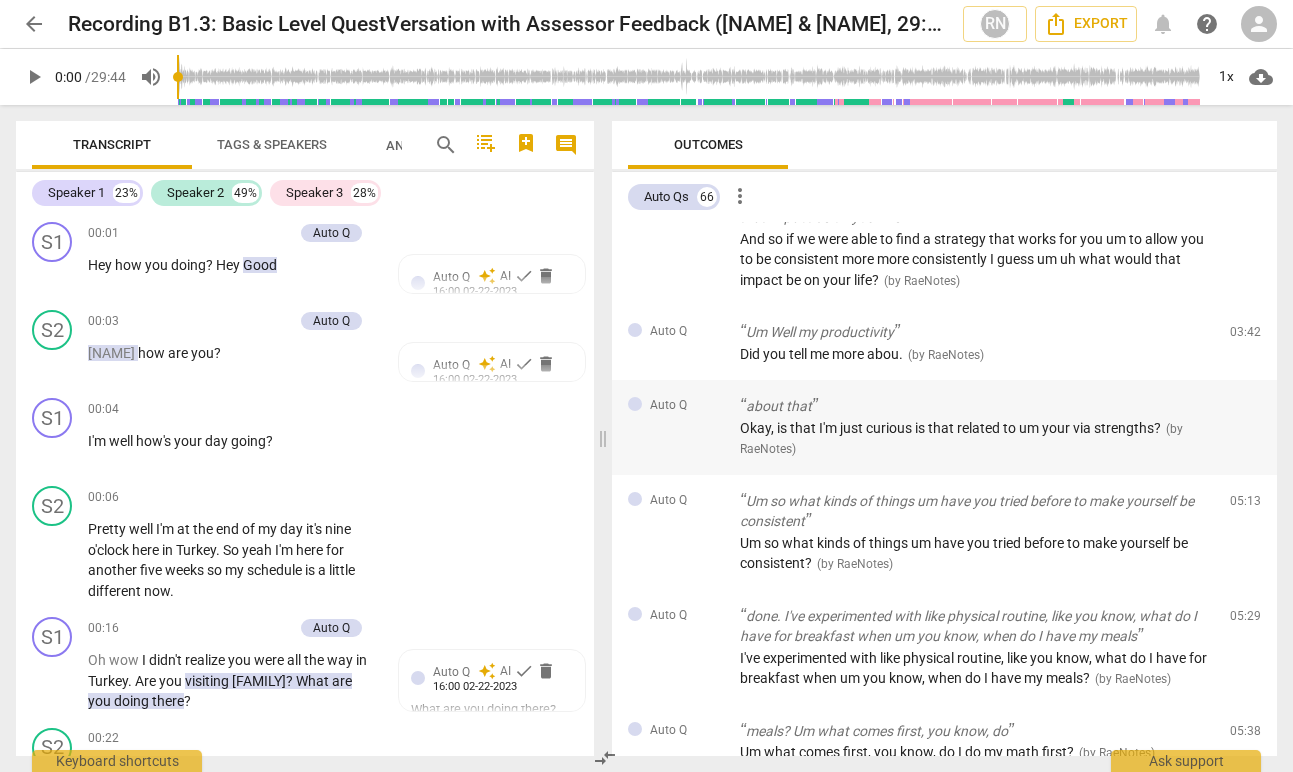 drag, startPoint x: 778, startPoint y: 443, endPoint x: 626, endPoint y: 442, distance: 152.0033 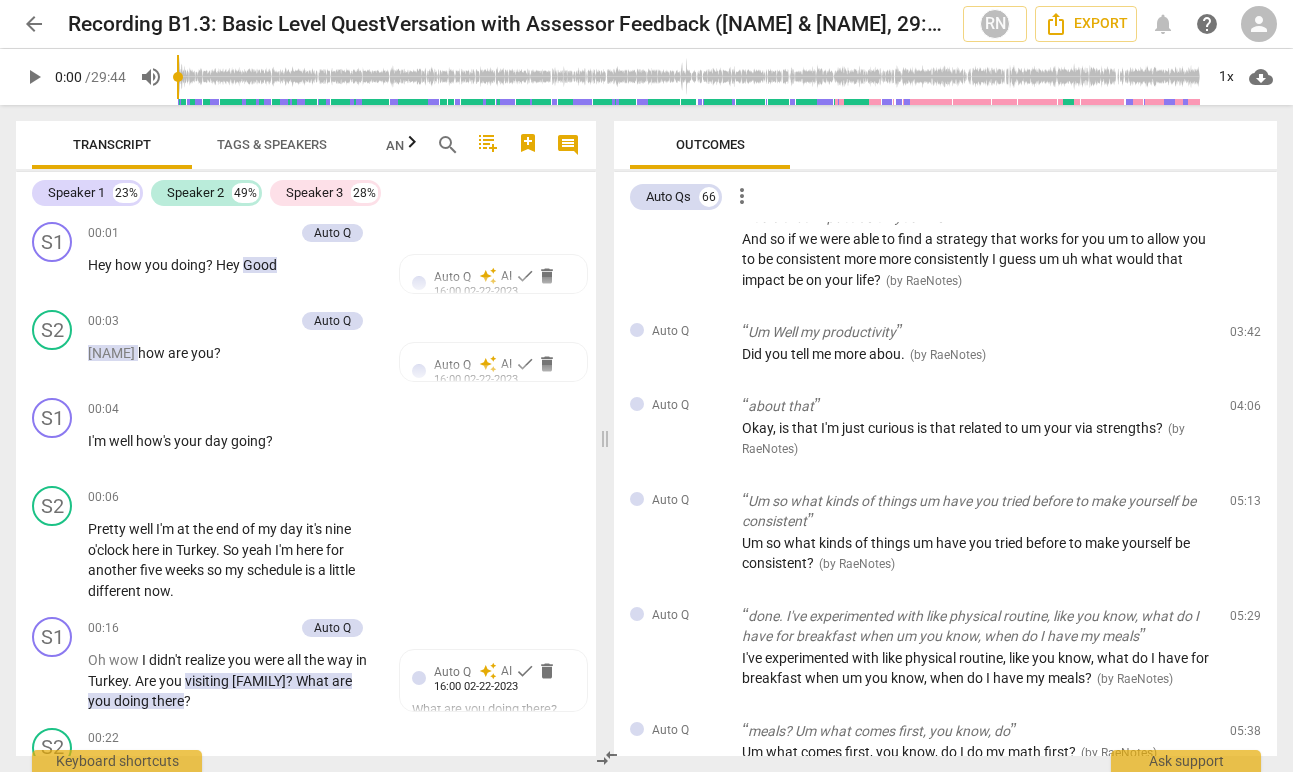 click on "[COMPANY]   New" at bounding box center (432, 145) 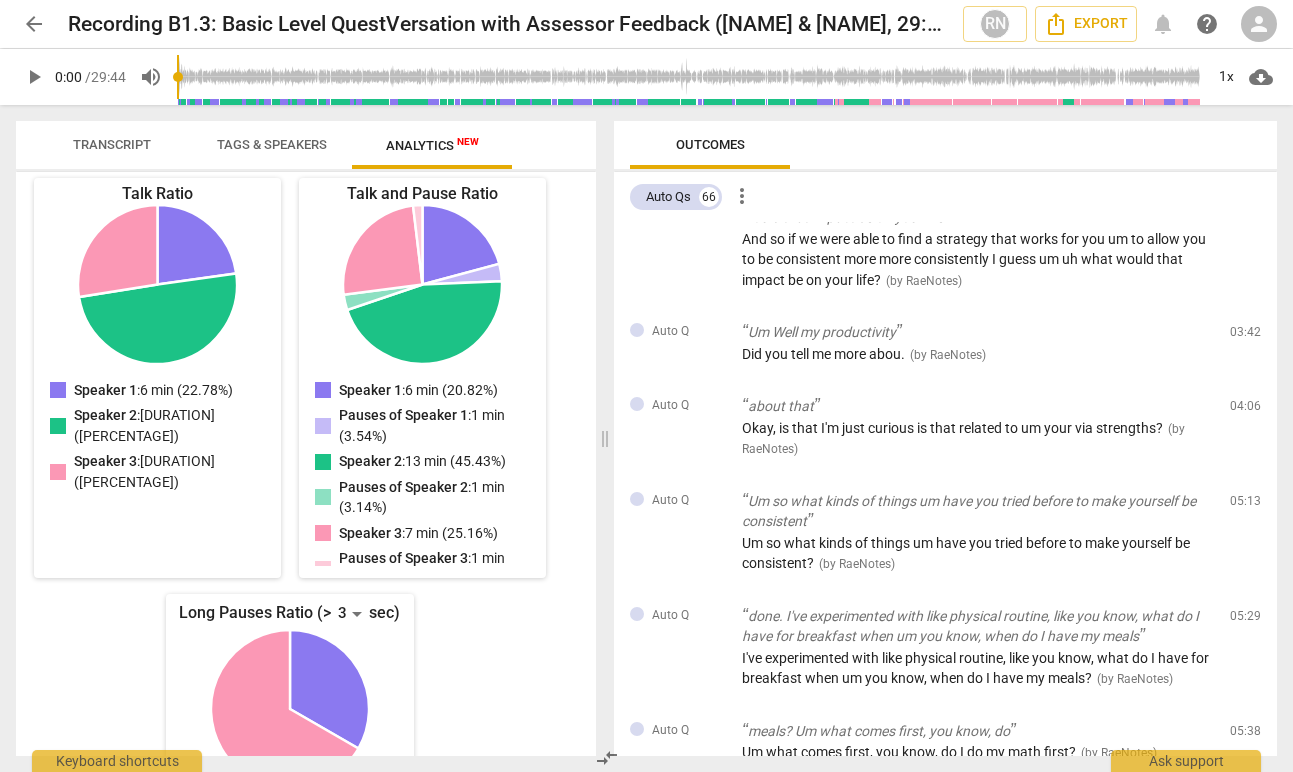 scroll, scrollTop: 477, scrollLeft: 0, axis: vertical 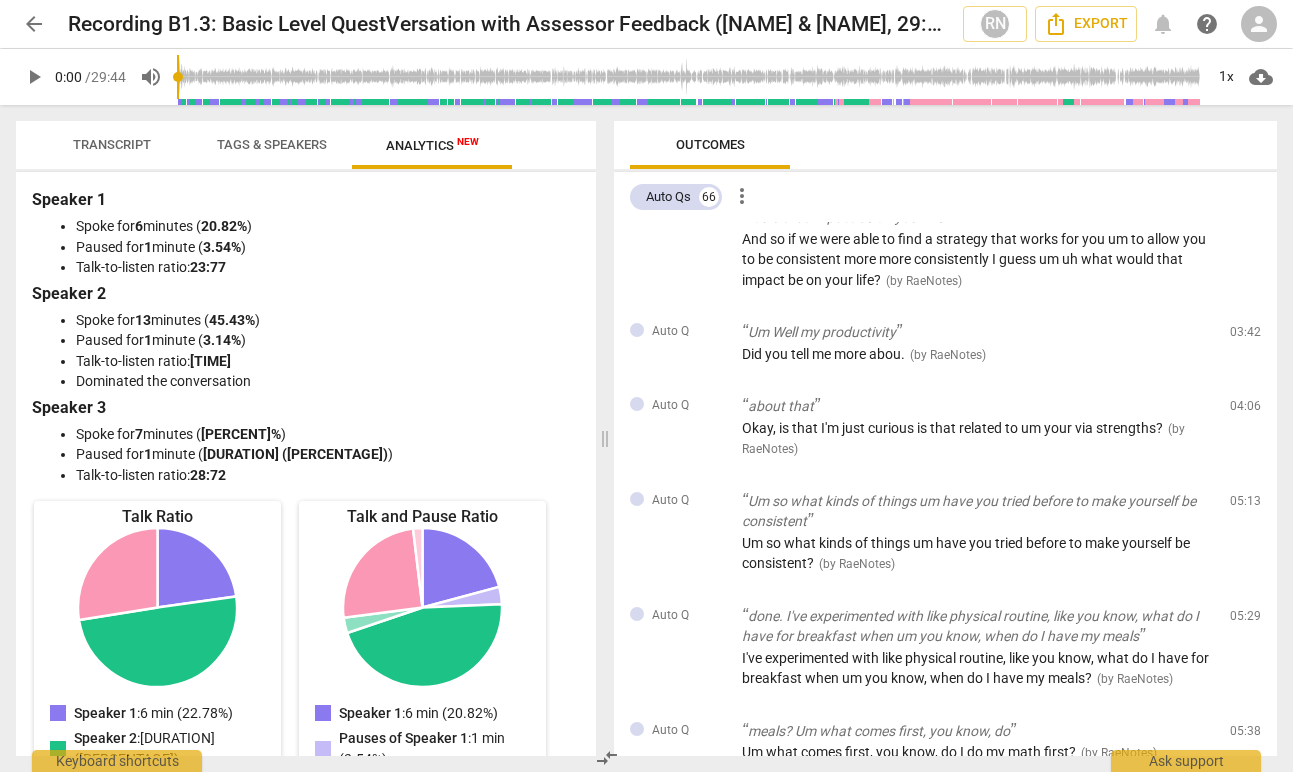 click on "arrow_back" at bounding box center [34, 24] 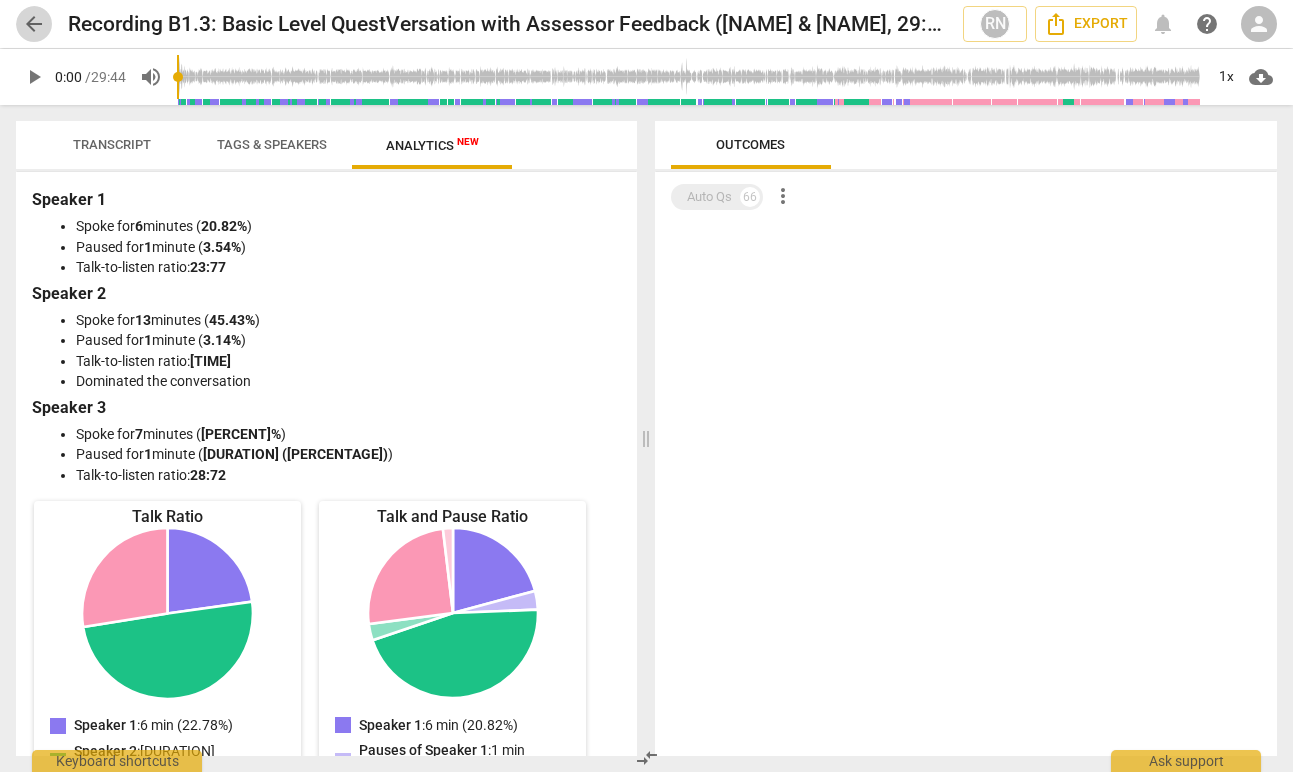 click on "arrow_back" at bounding box center (34, 24) 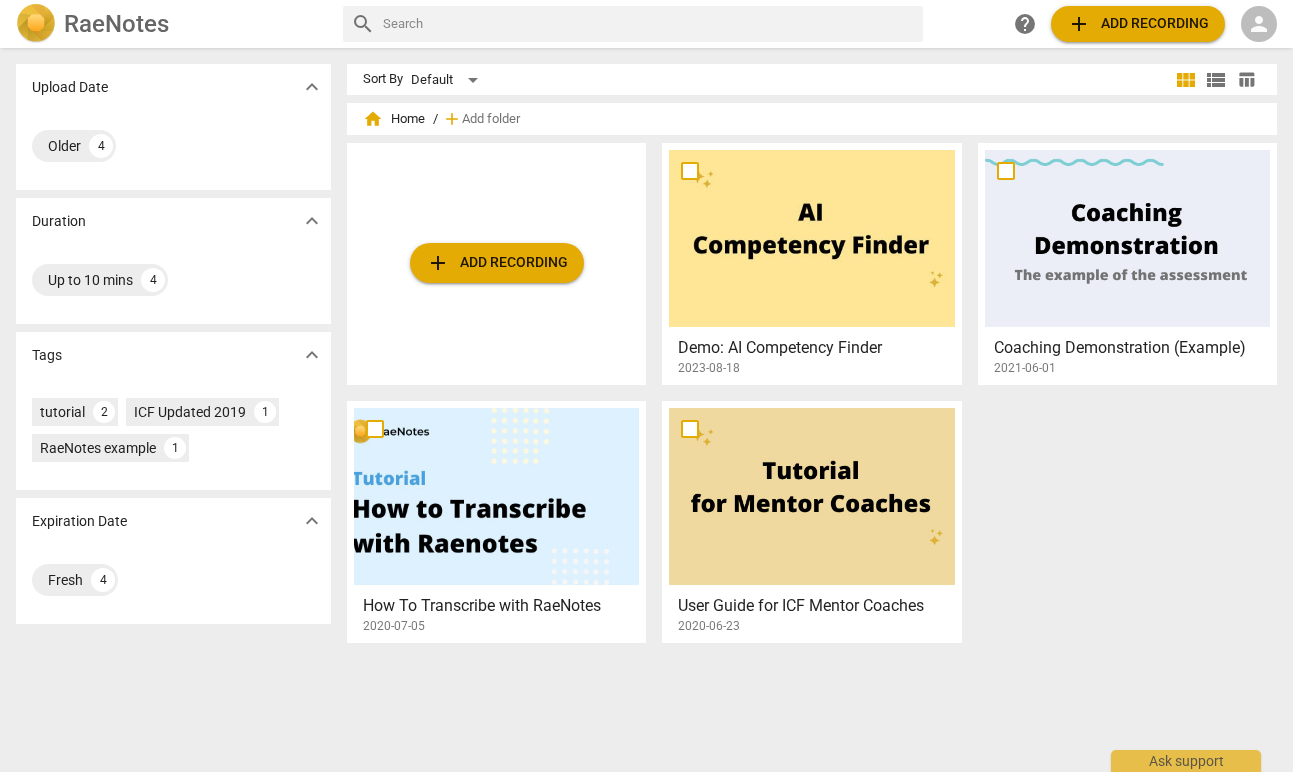 click at bounding box center [36, 24] 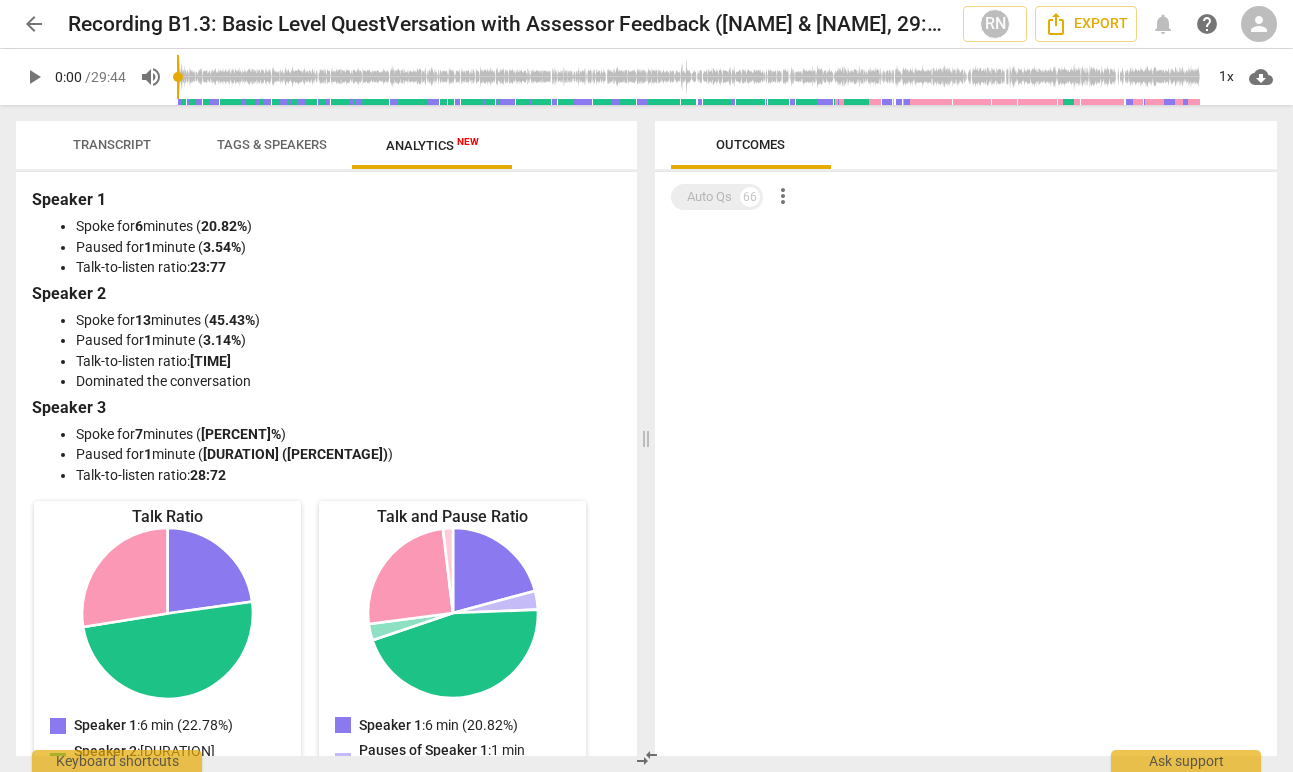 click on "play_arrow" at bounding box center [34, 77] 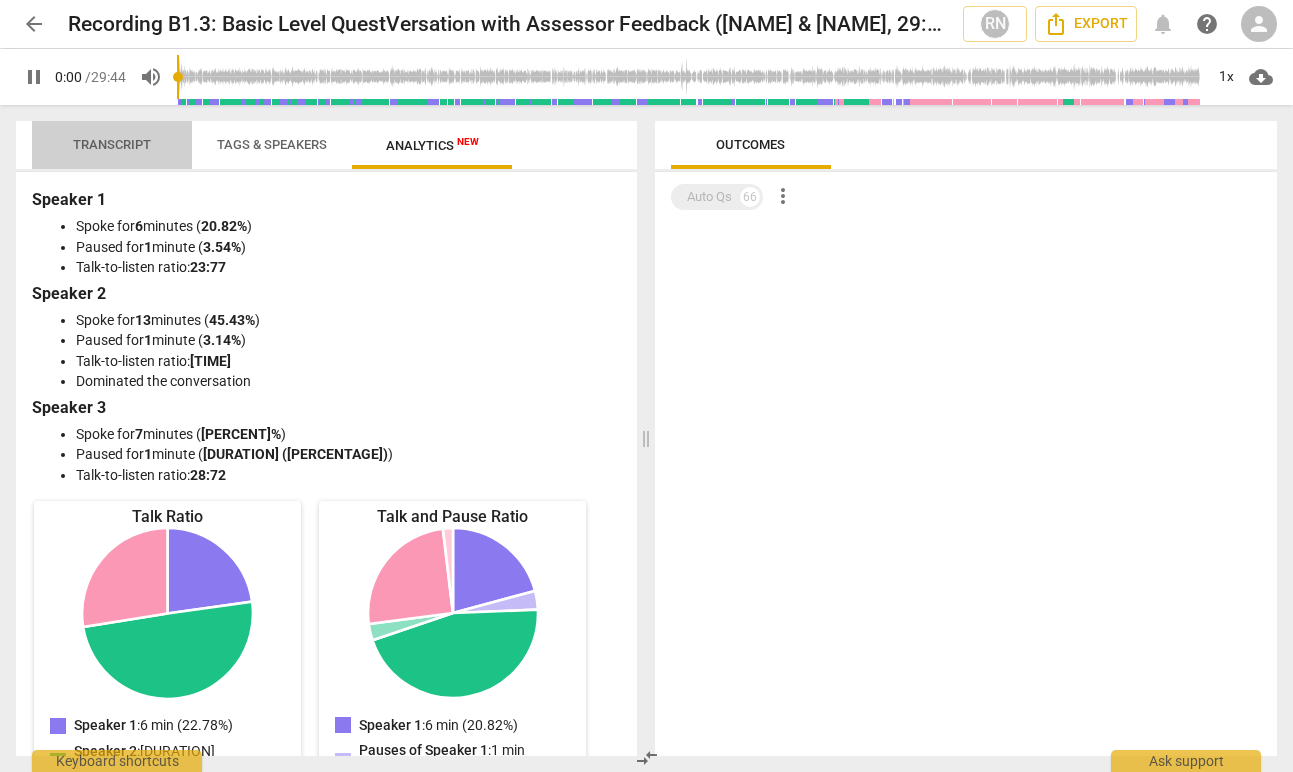 drag, startPoint x: 94, startPoint y: 136, endPoint x: 98, endPoint y: 147, distance: 11.7046995 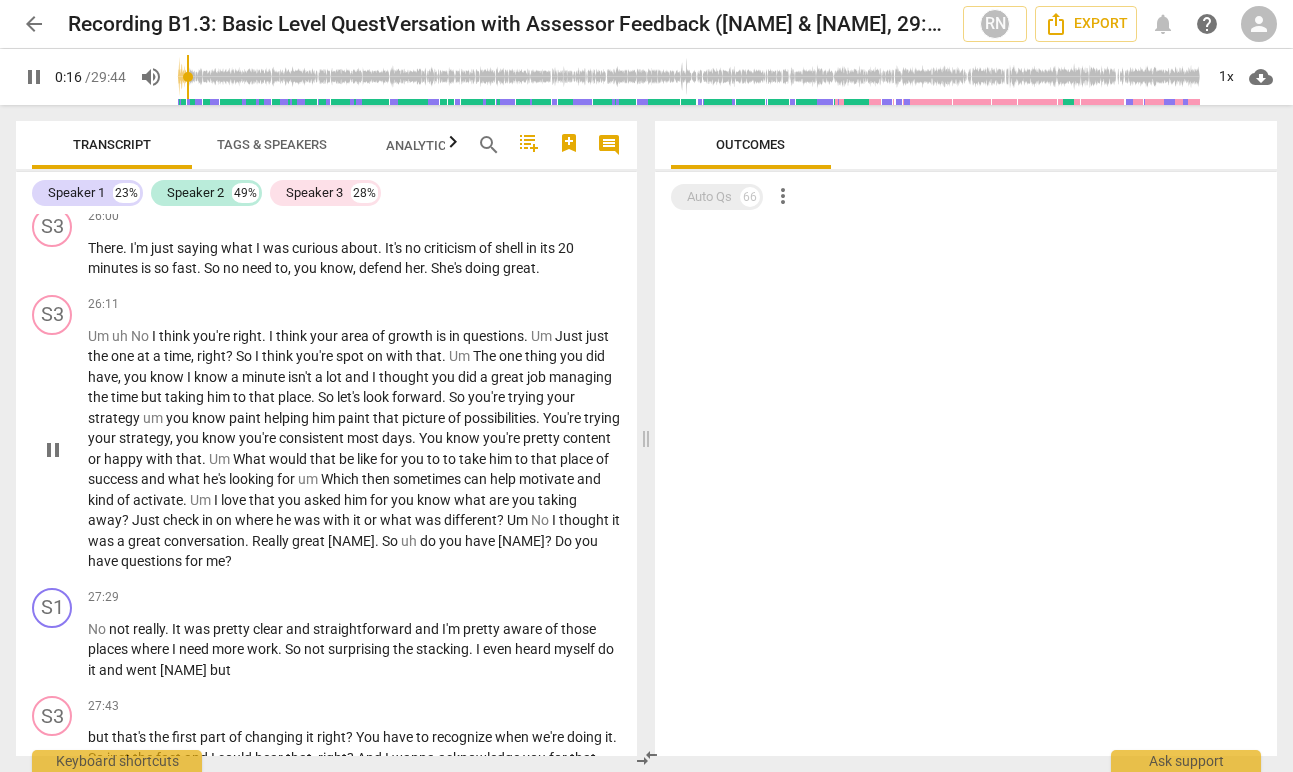 scroll, scrollTop: 393, scrollLeft: 0, axis: vertical 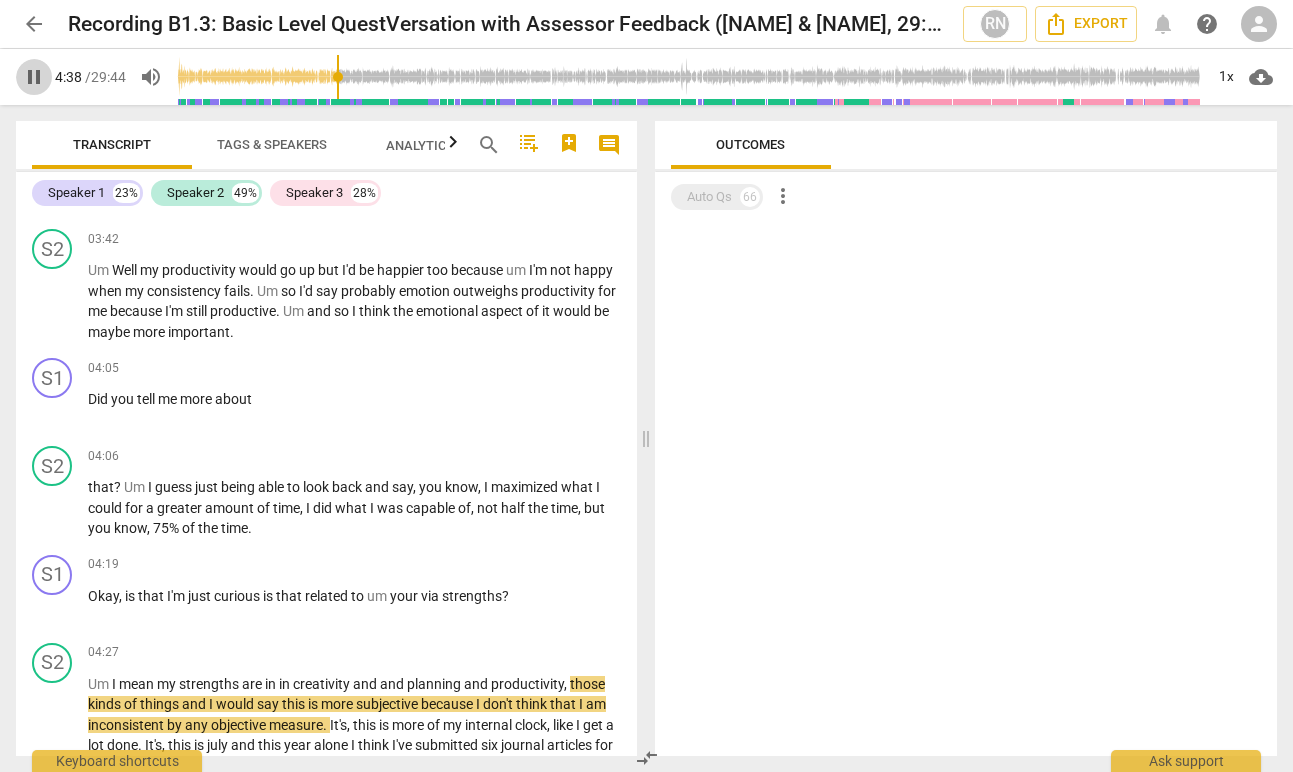 click on "pause" at bounding box center (34, 77) 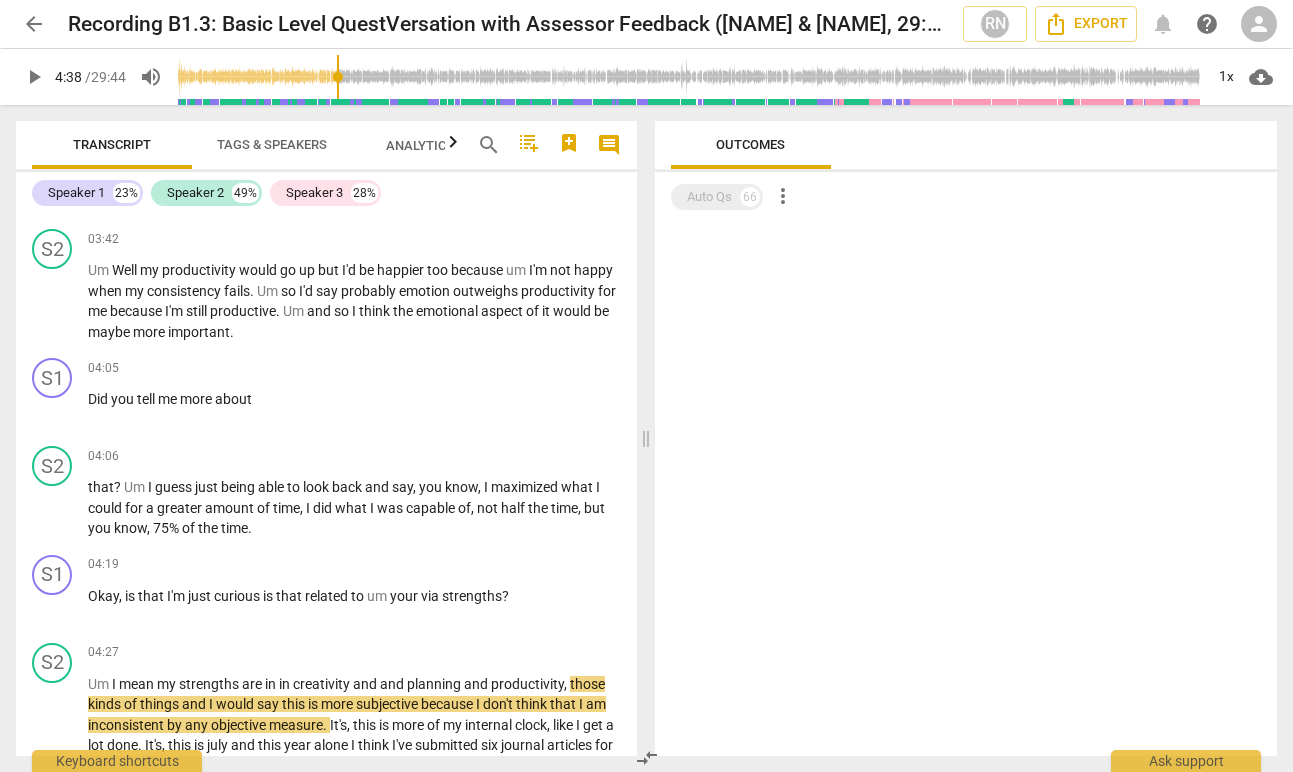 type on "278" 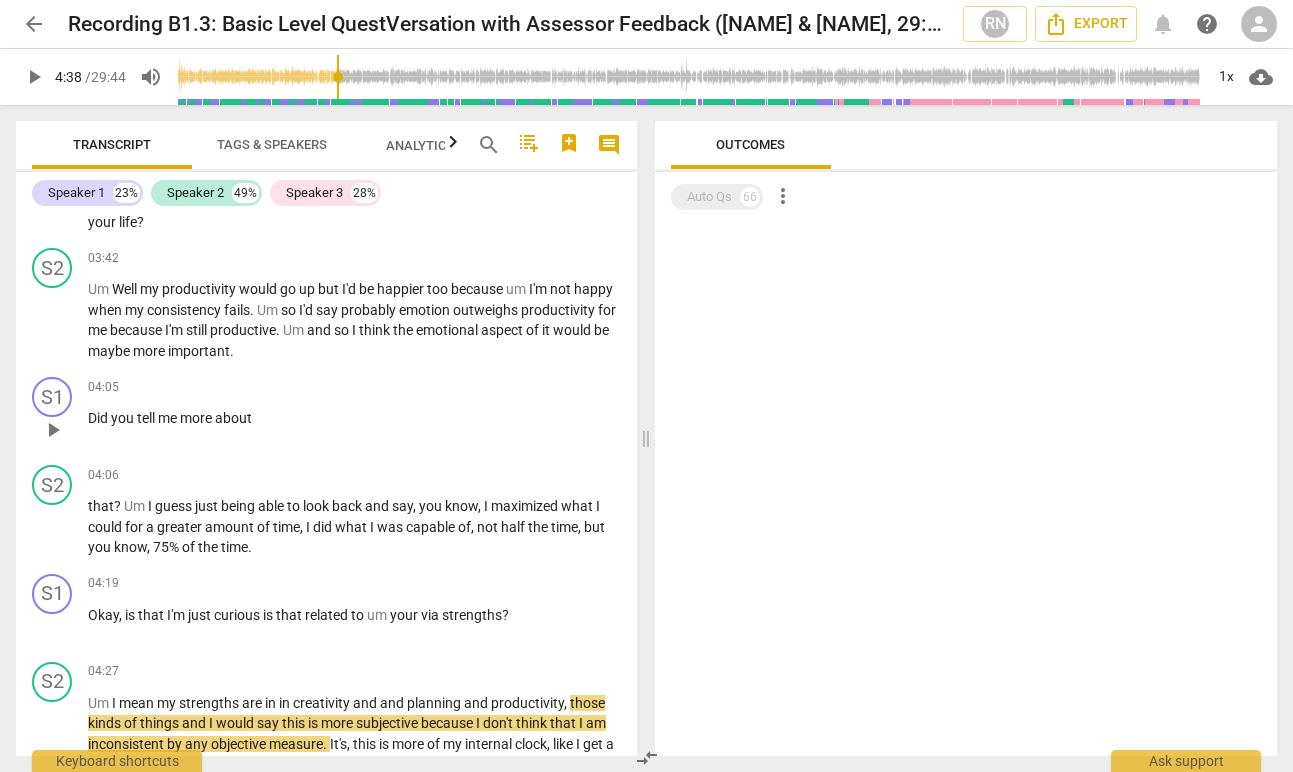 scroll, scrollTop: 1852, scrollLeft: 0, axis: vertical 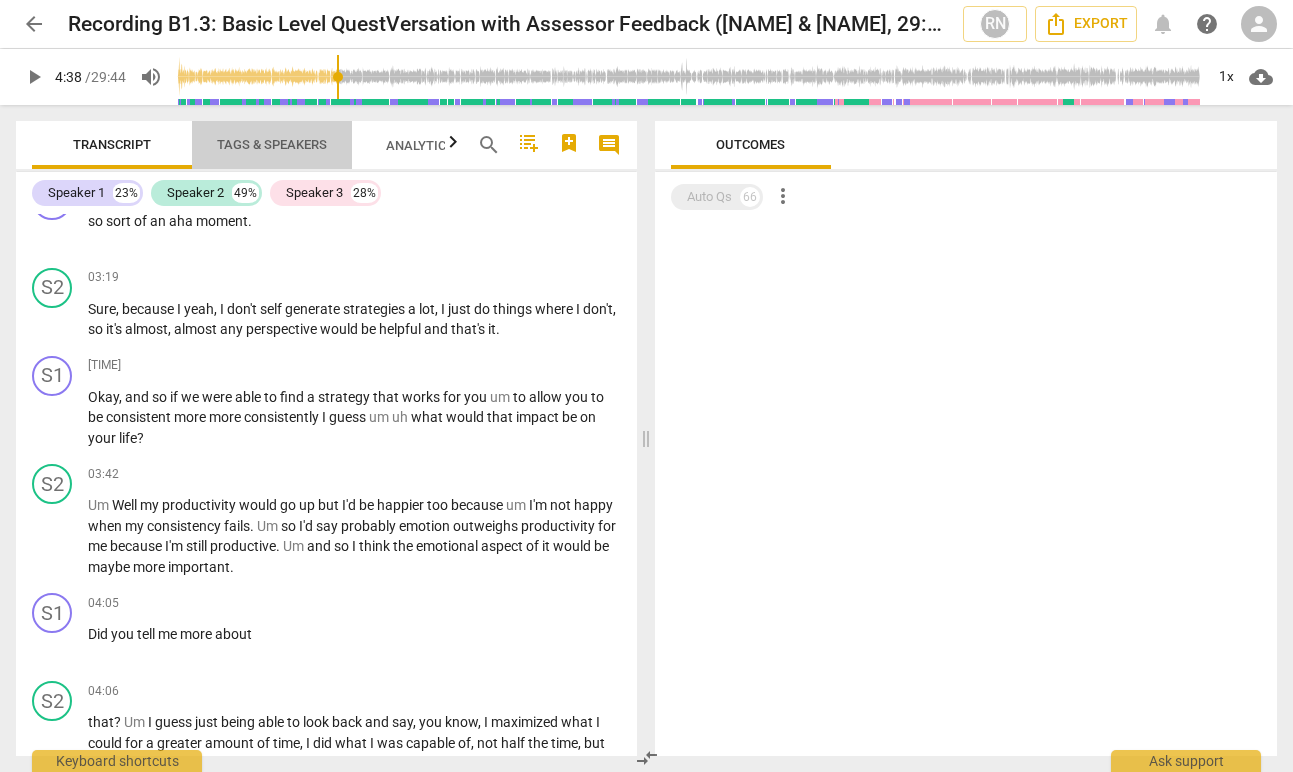 click on "Tags & Speakers" at bounding box center (272, 144) 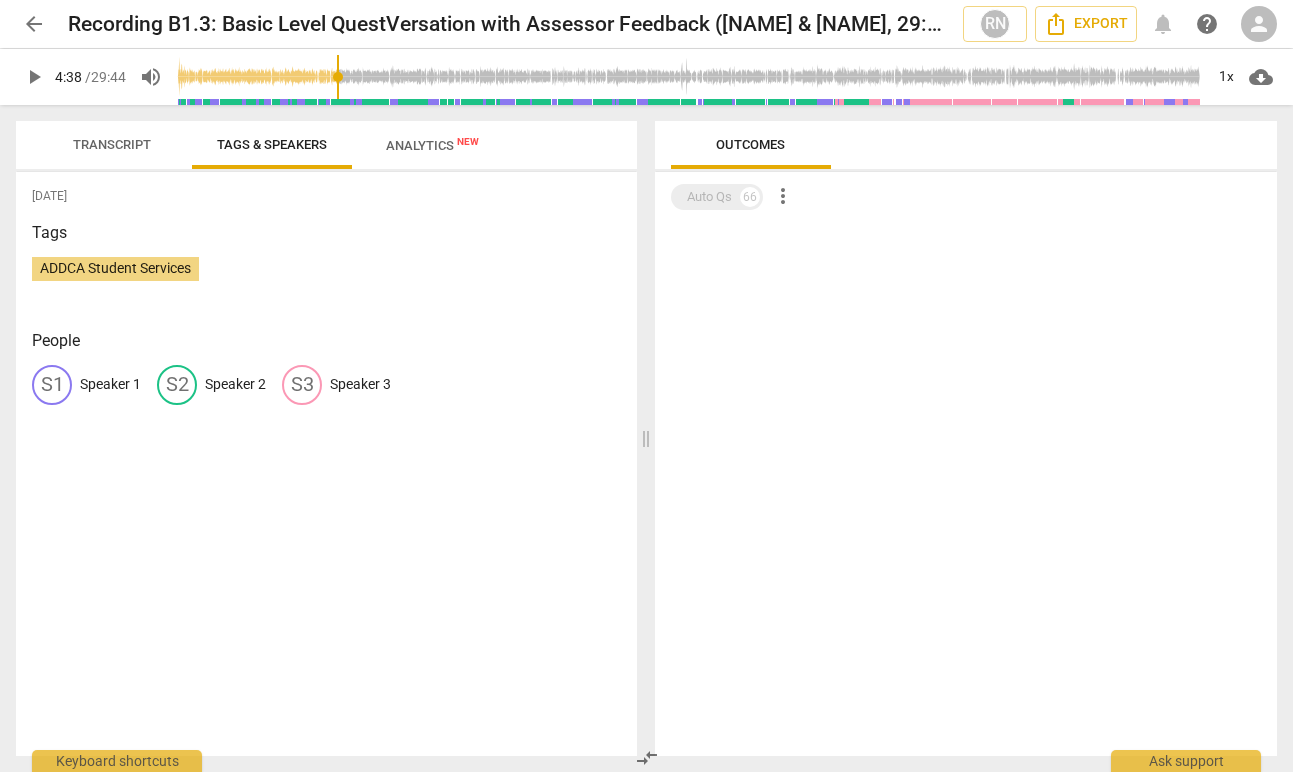 click on "[COMPANY]   New" at bounding box center [432, 145] 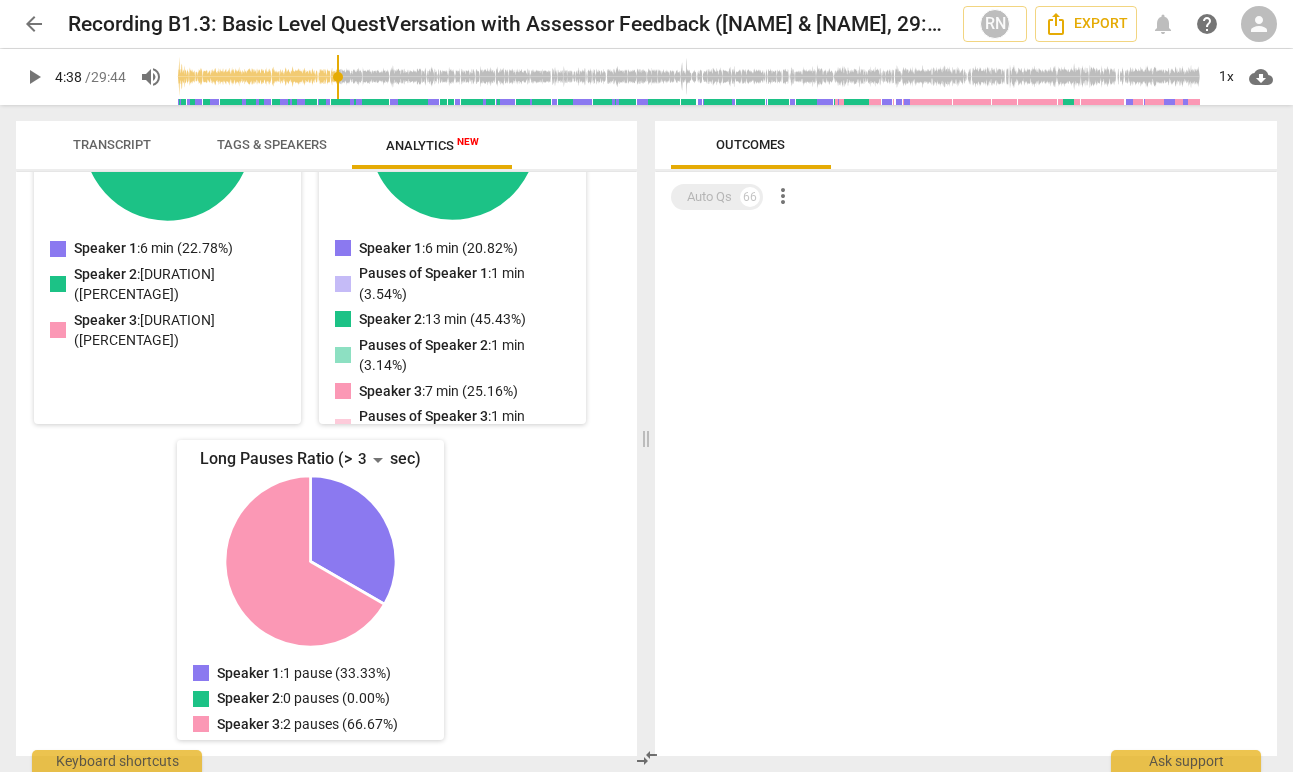 scroll, scrollTop: 0, scrollLeft: 0, axis: both 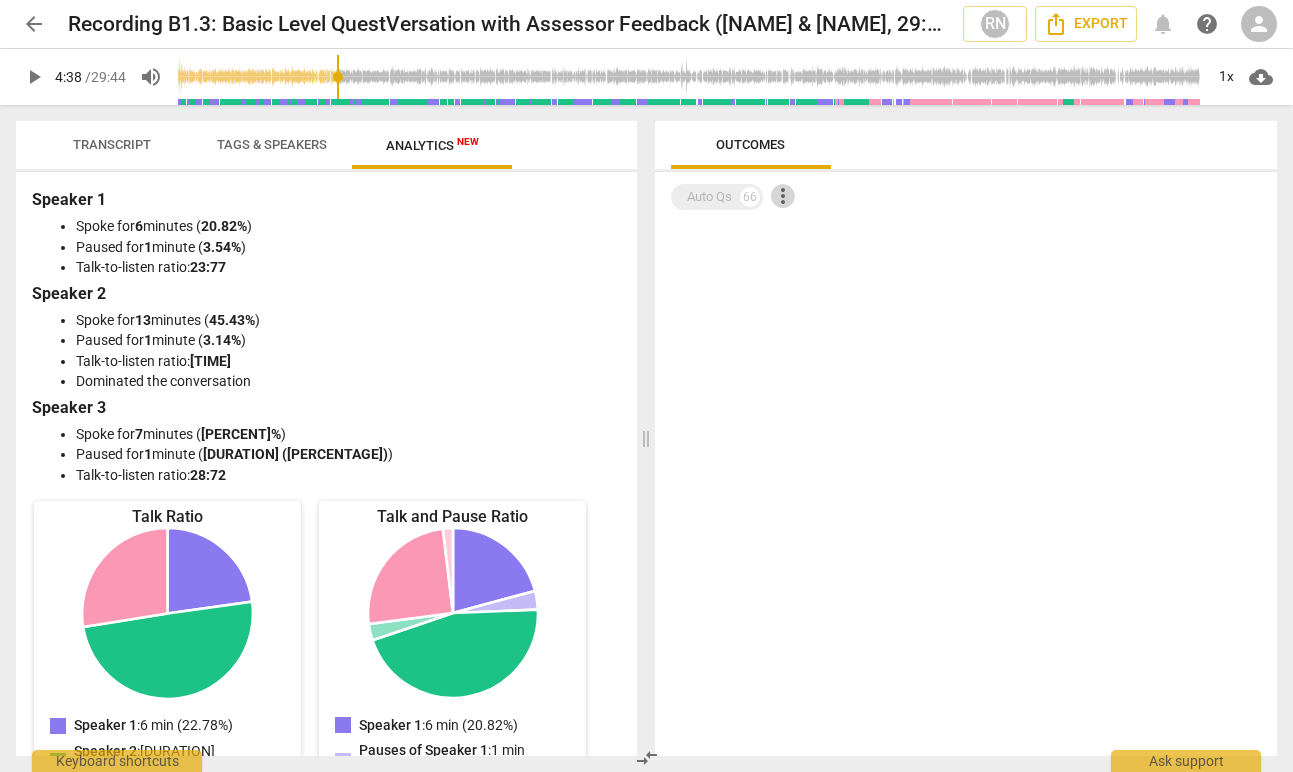 click on "more_vert" at bounding box center (783, 196) 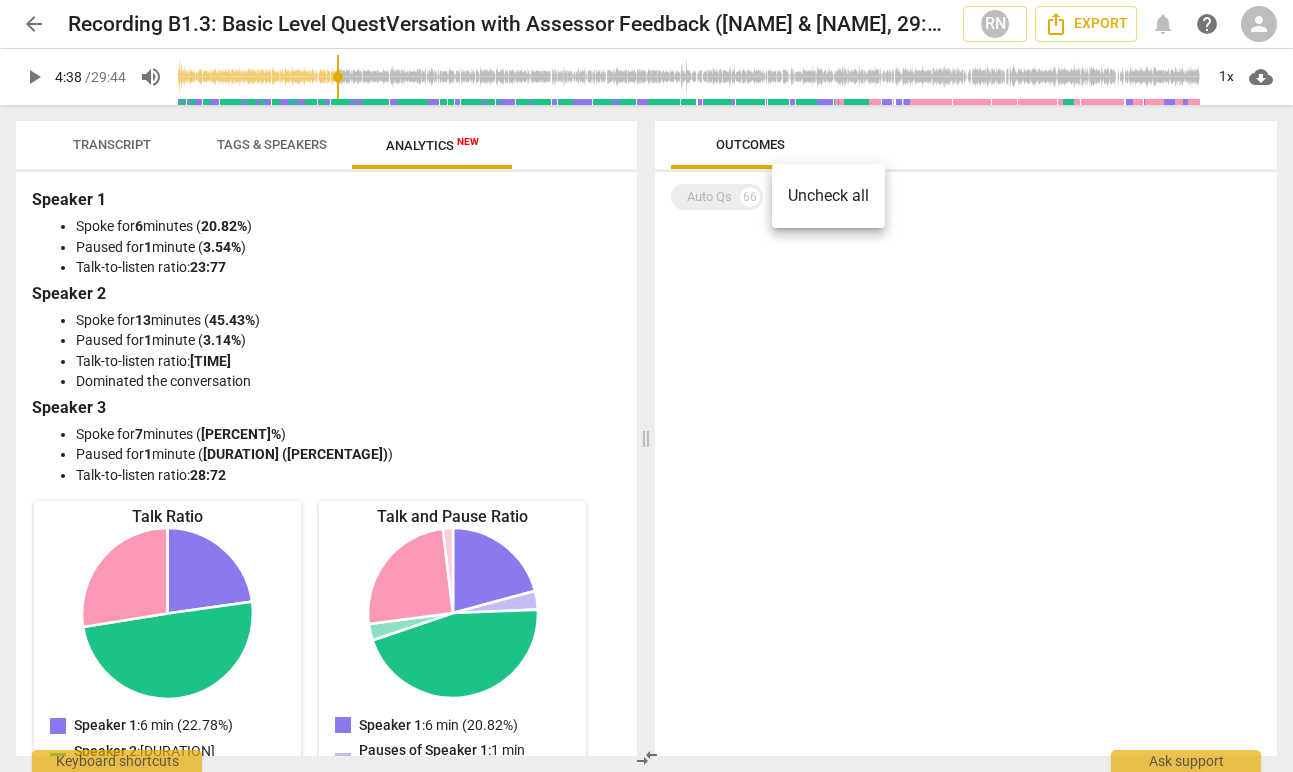 click at bounding box center [646, 386] 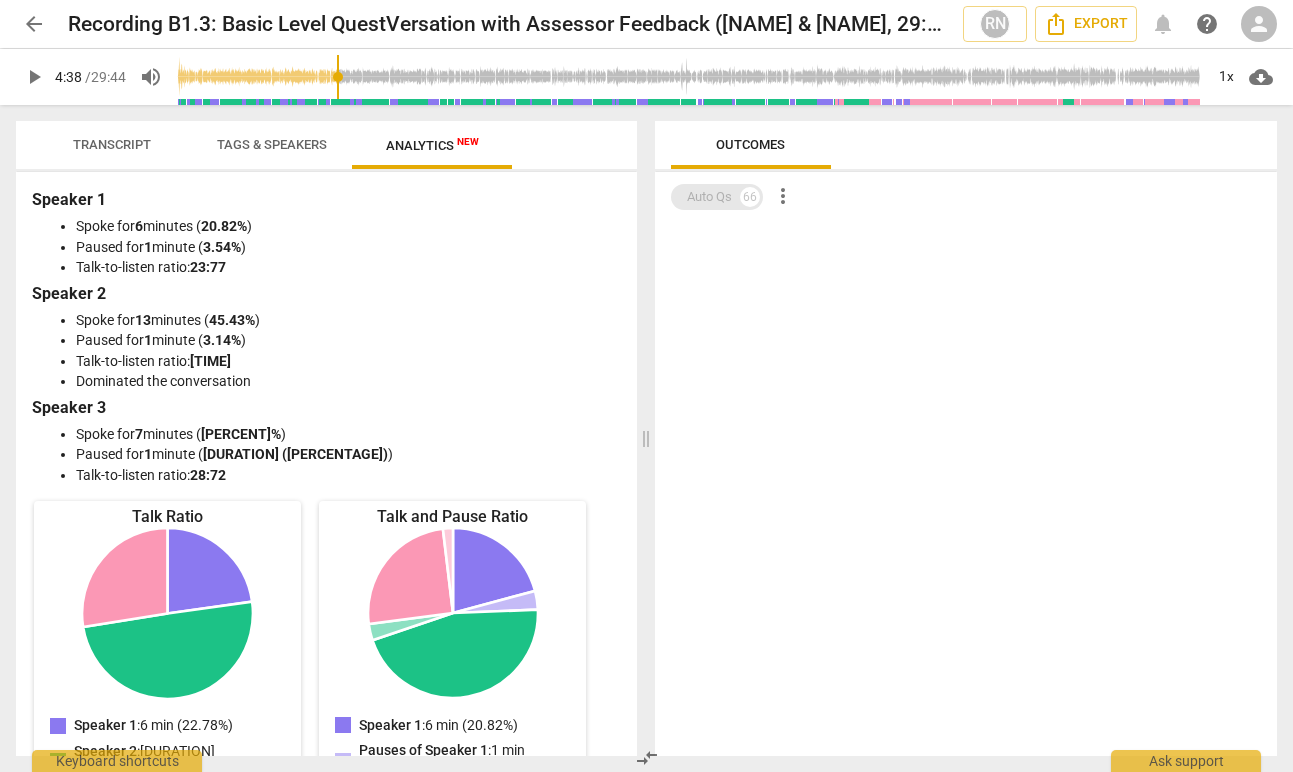 click on "66" at bounding box center (750, 197) 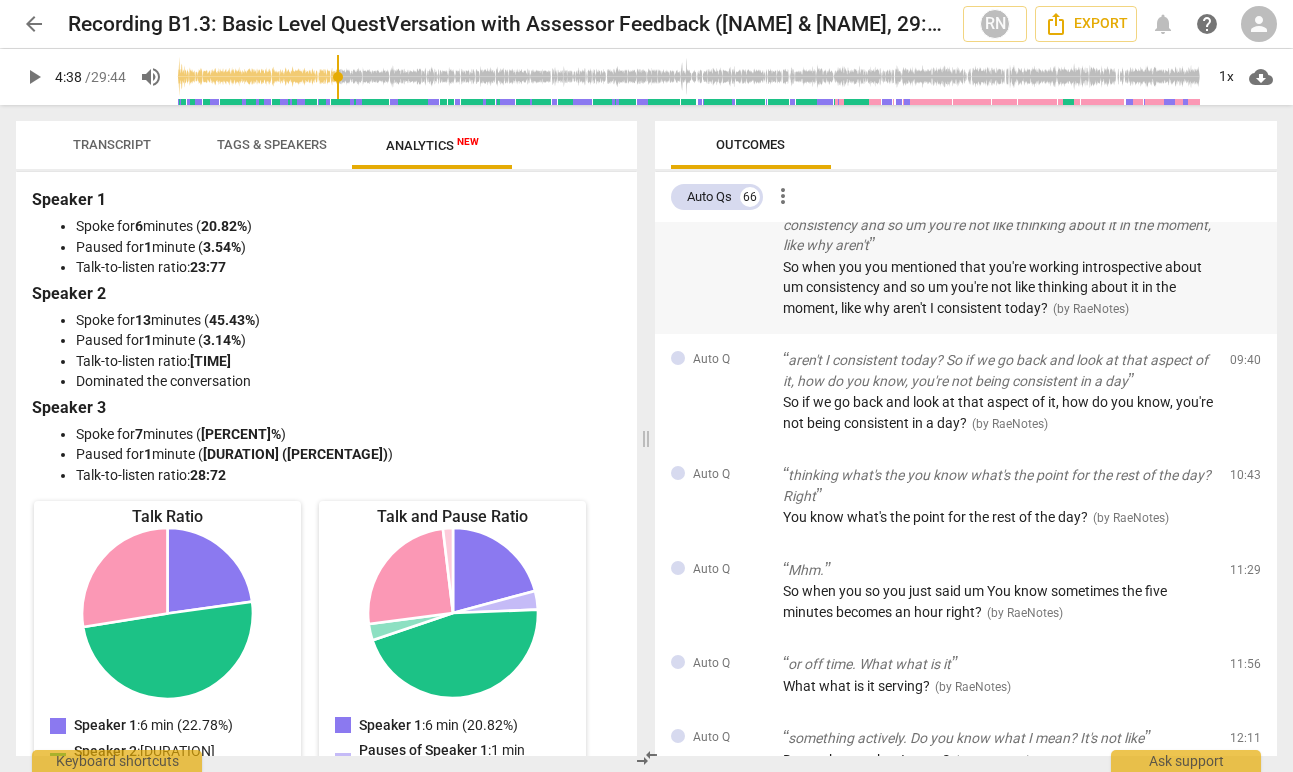 scroll, scrollTop: 2470, scrollLeft: 0, axis: vertical 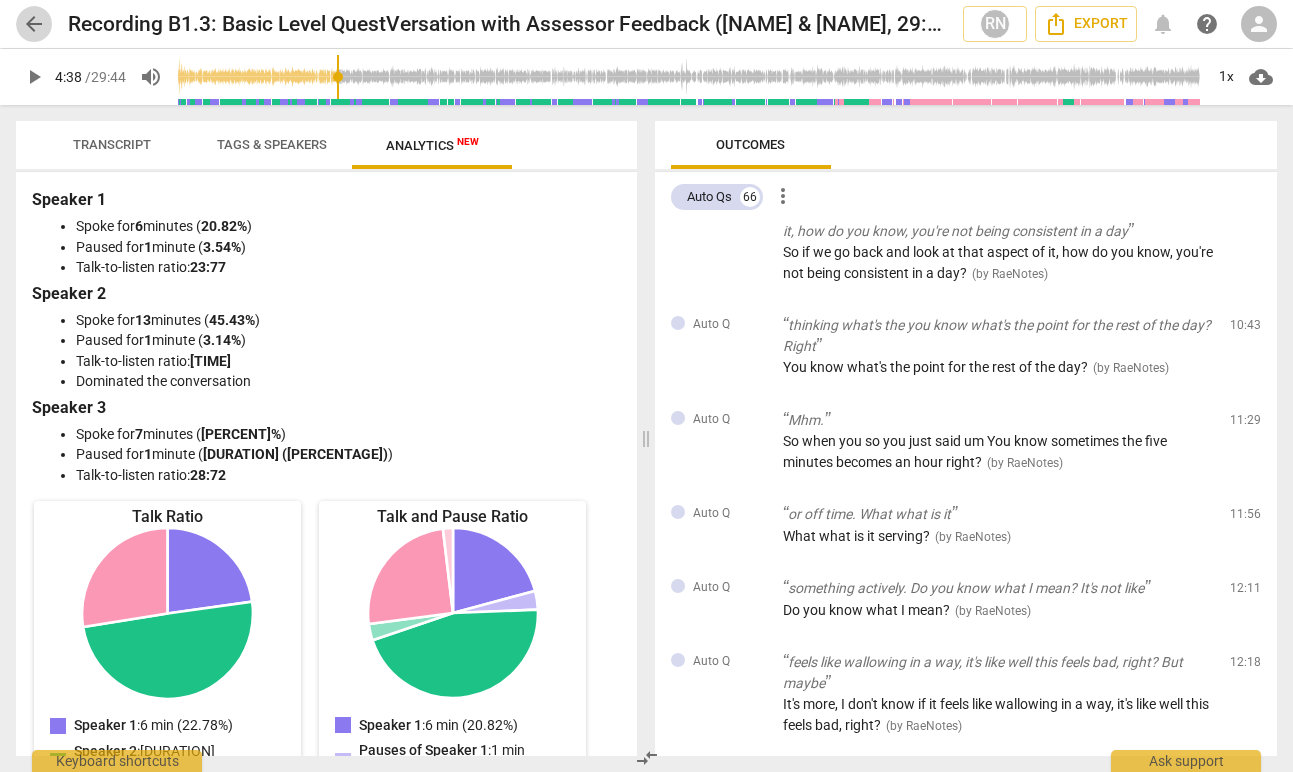 click on "arrow_back" at bounding box center (34, 24) 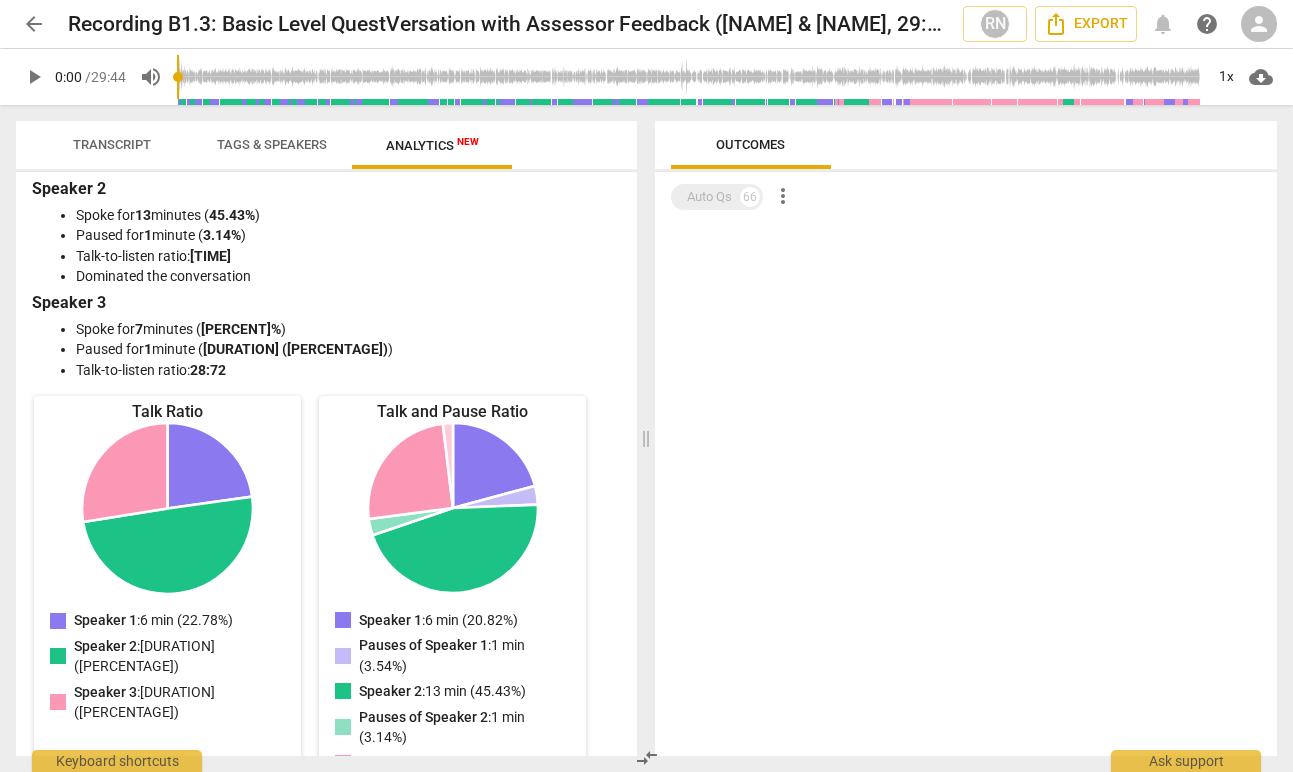 scroll, scrollTop: 0, scrollLeft: 0, axis: both 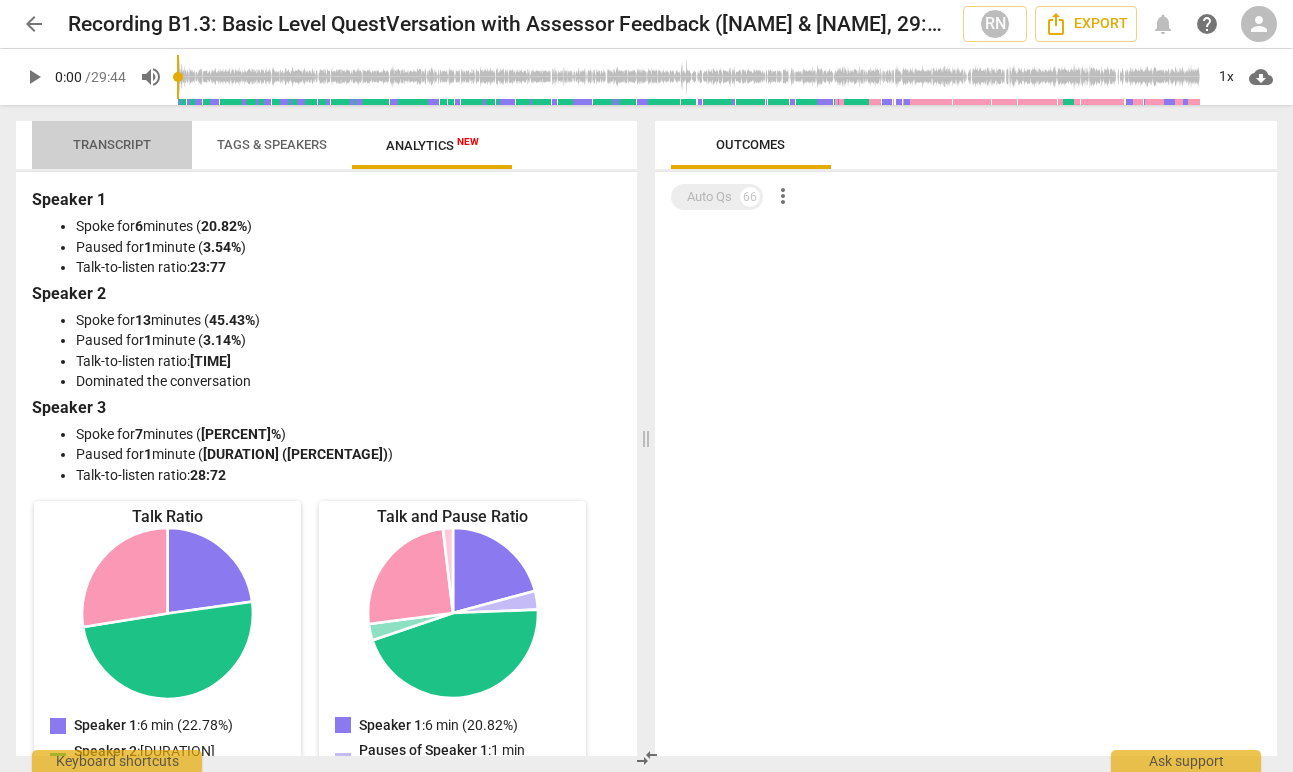click on "Transcript" at bounding box center [112, 144] 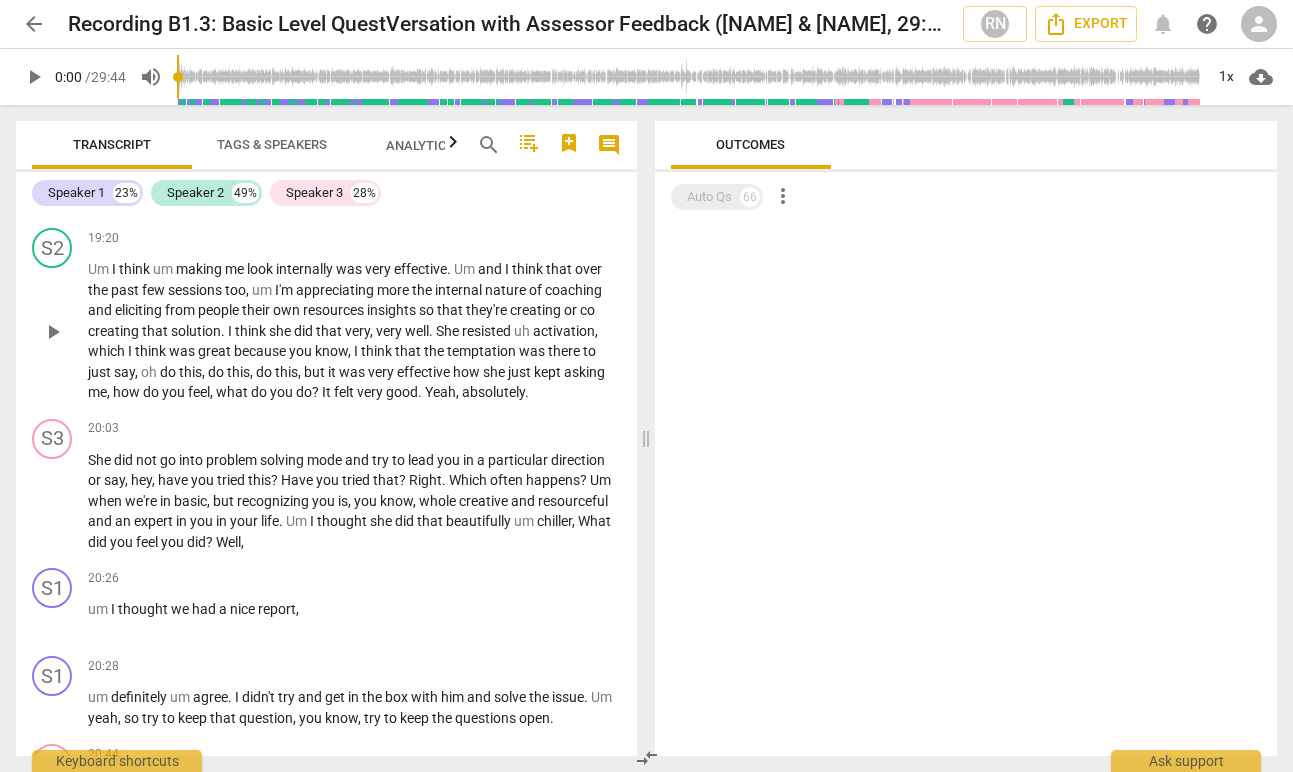 scroll, scrollTop: 8741, scrollLeft: 0, axis: vertical 